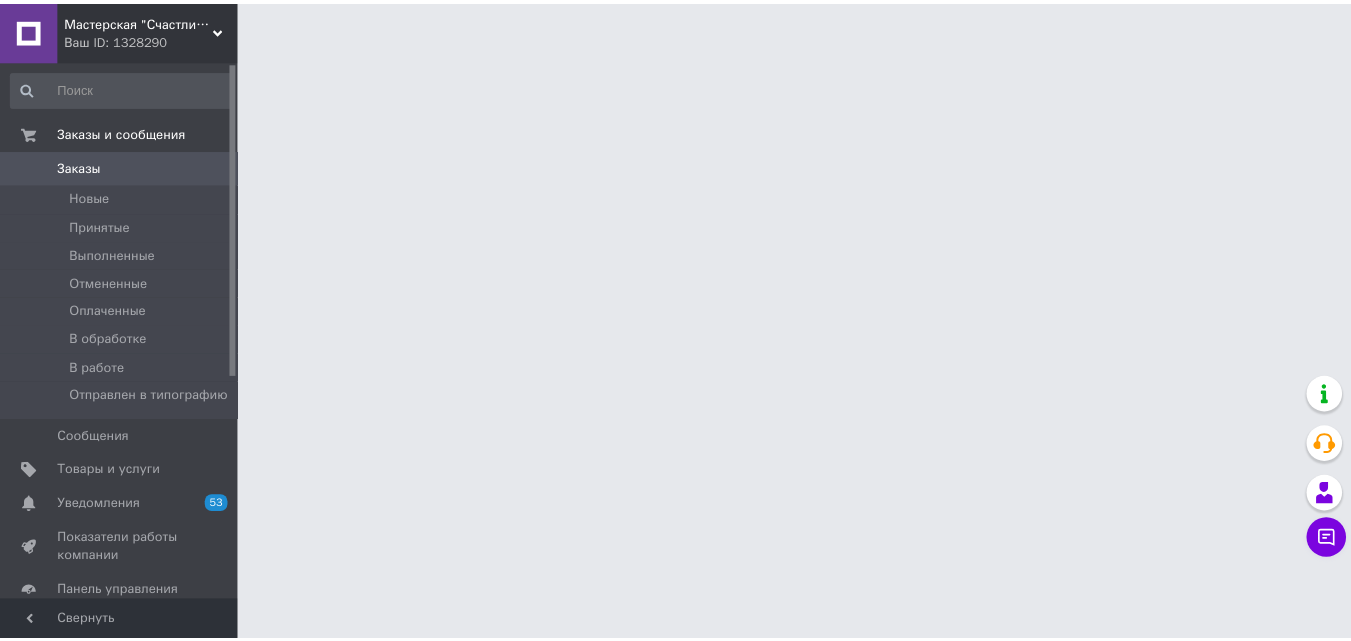 scroll, scrollTop: 0, scrollLeft: 0, axis: both 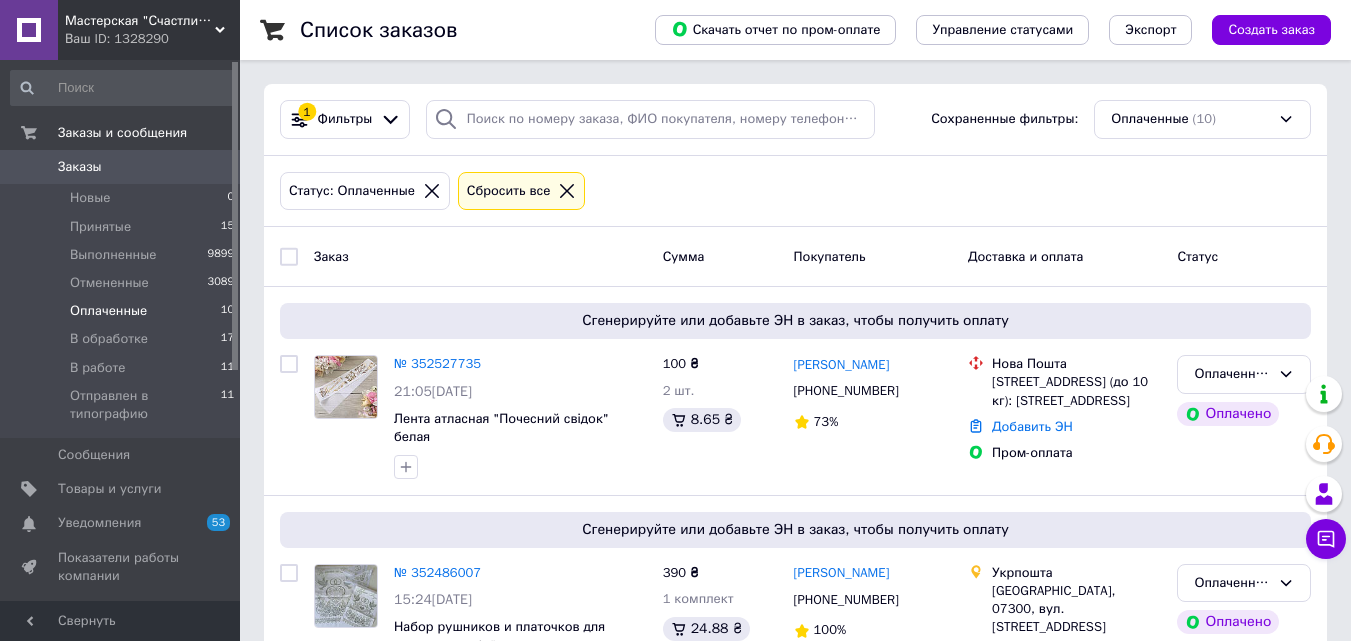 click 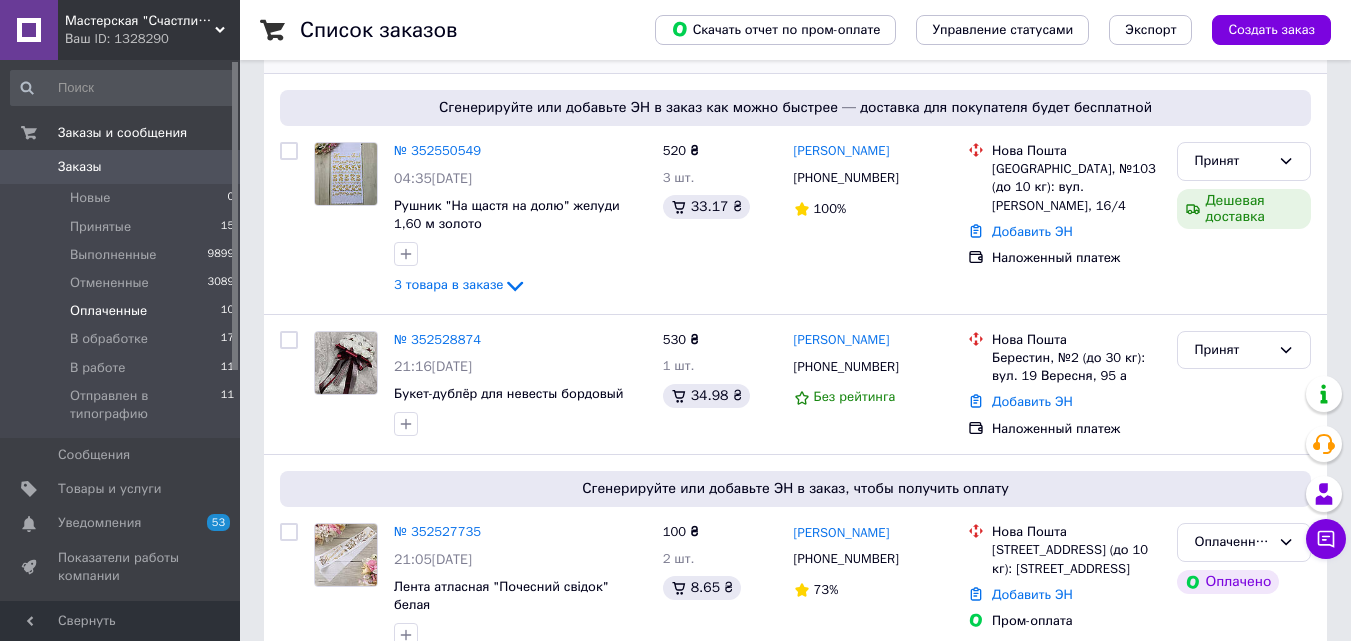 scroll, scrollTop: 400, scrollLeft: 0, axis: vertical 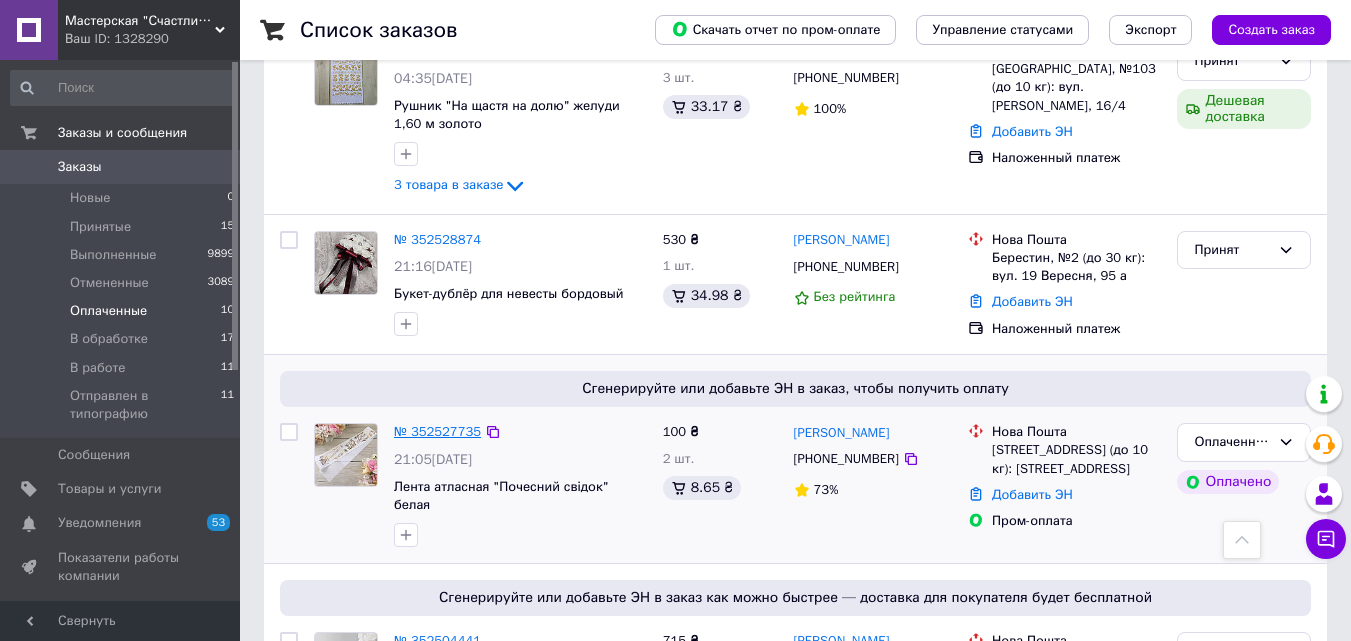 click on "№ 352527735" at bounding box center (437, 431) 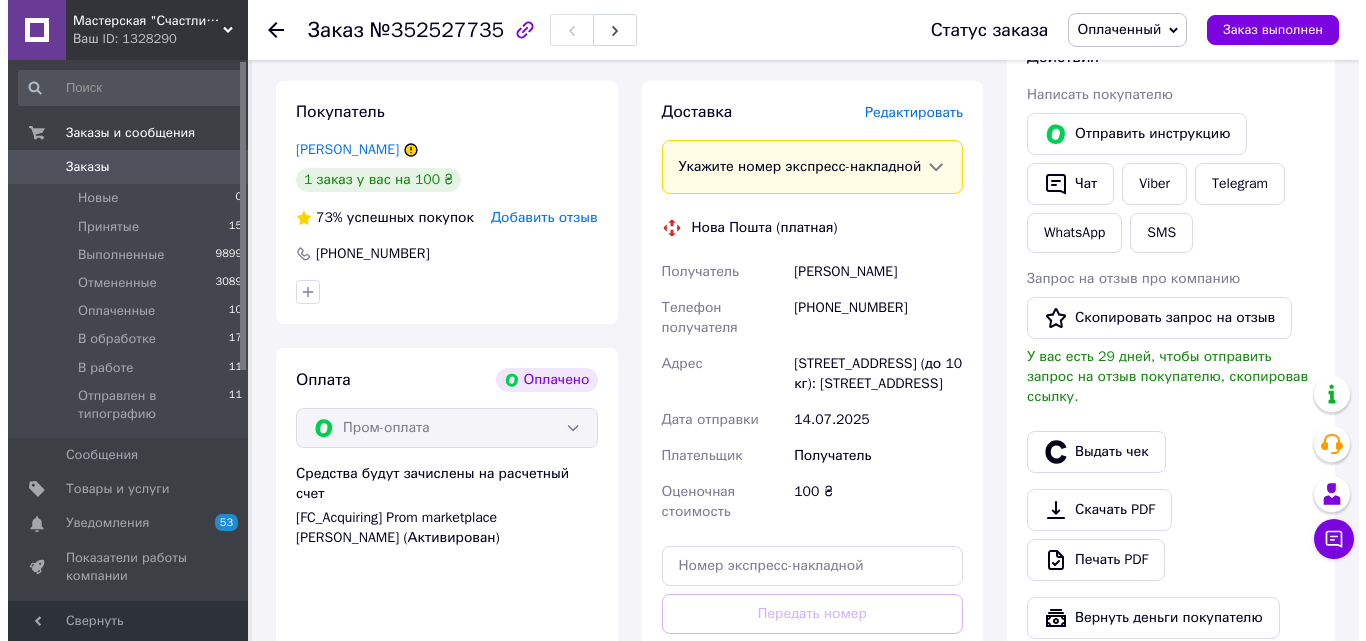 scroll, scrollTop: 300, scrollLeft: 0, axis: vertical 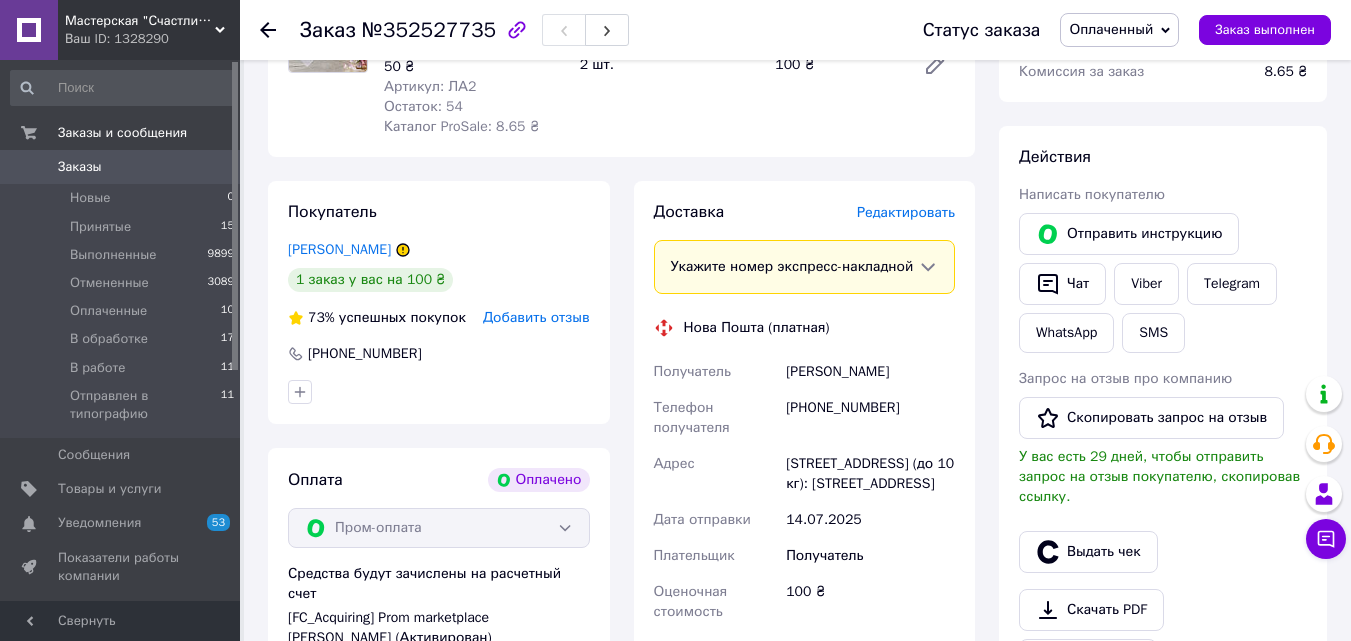 click on "Редактировать" at bounding box center (906, 212) 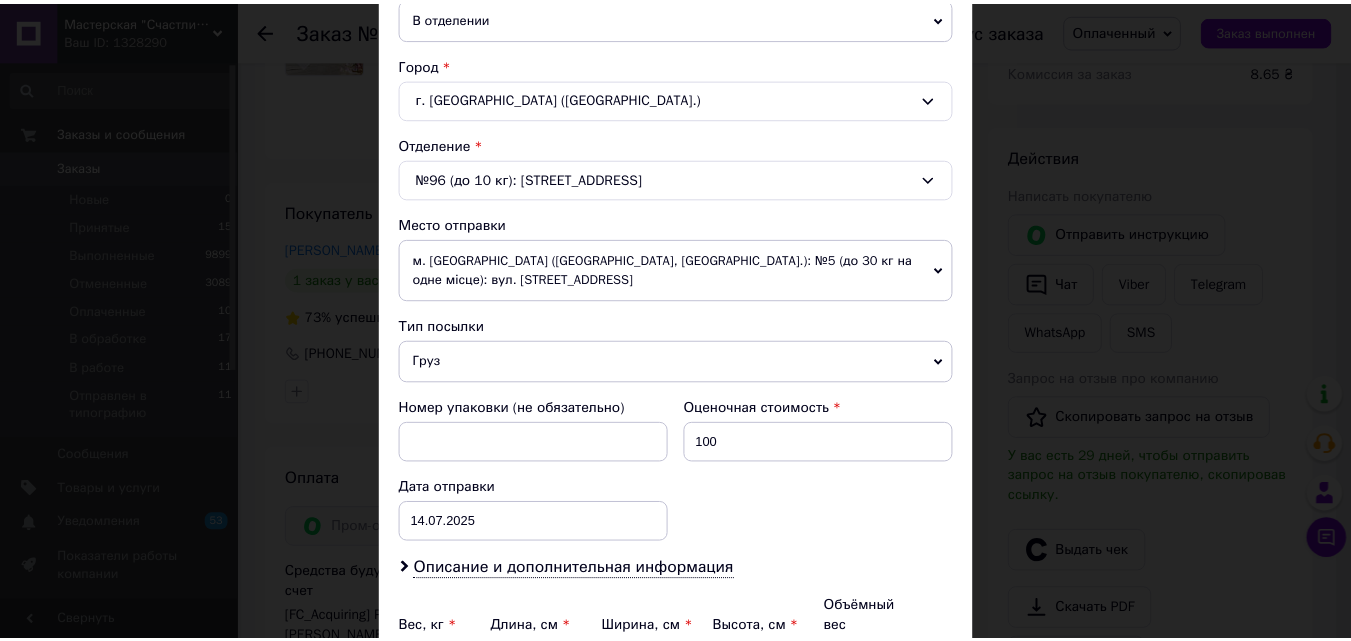 scroll, scrollTop: 707, scrollLeft: 0, axis: vertical 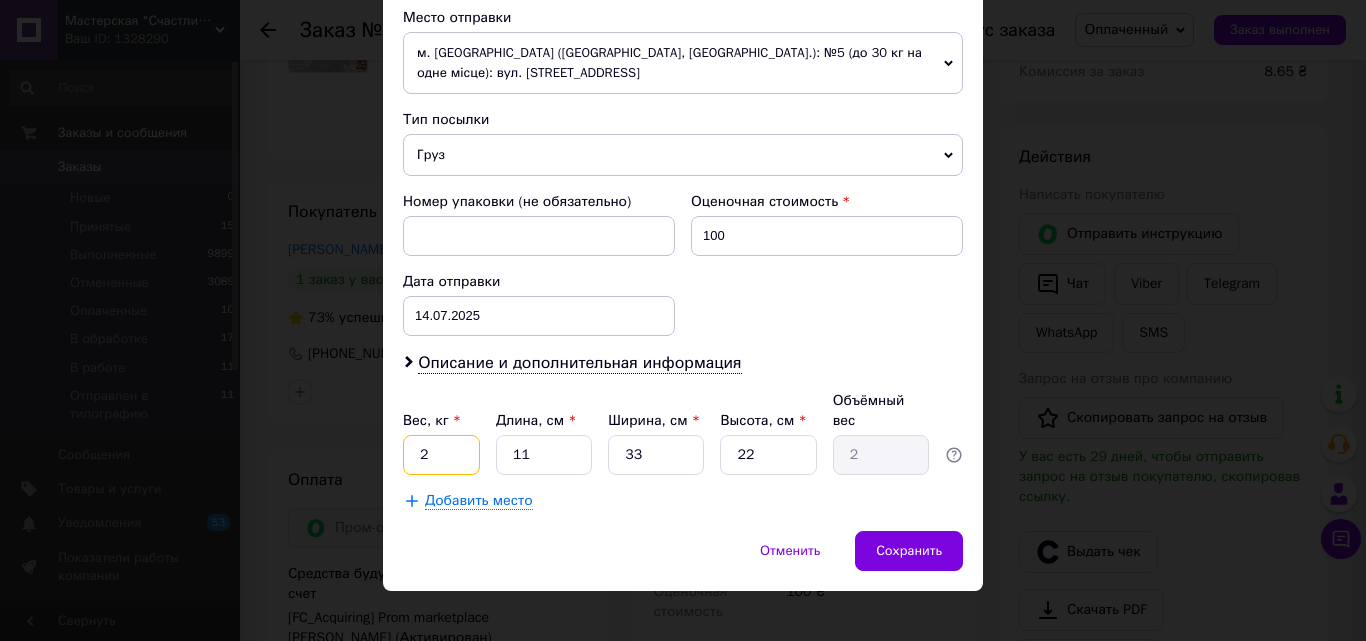 click on "2" at bounding box center [441, 455] 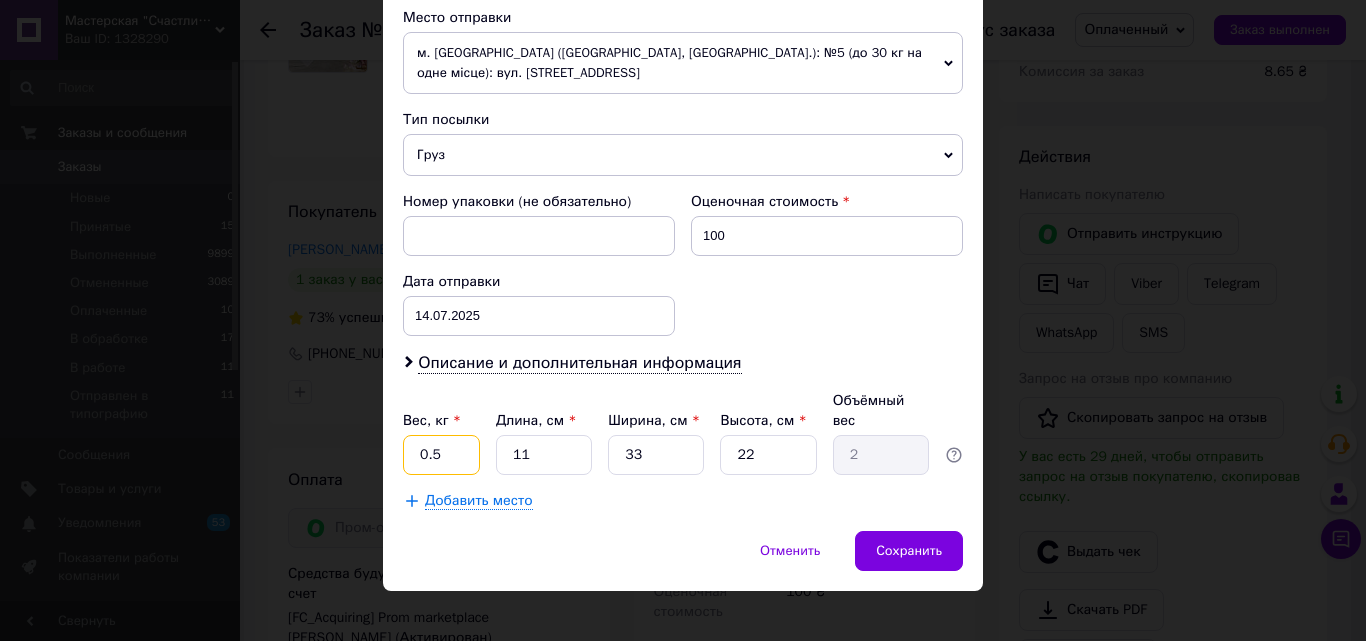 type on "0.5" 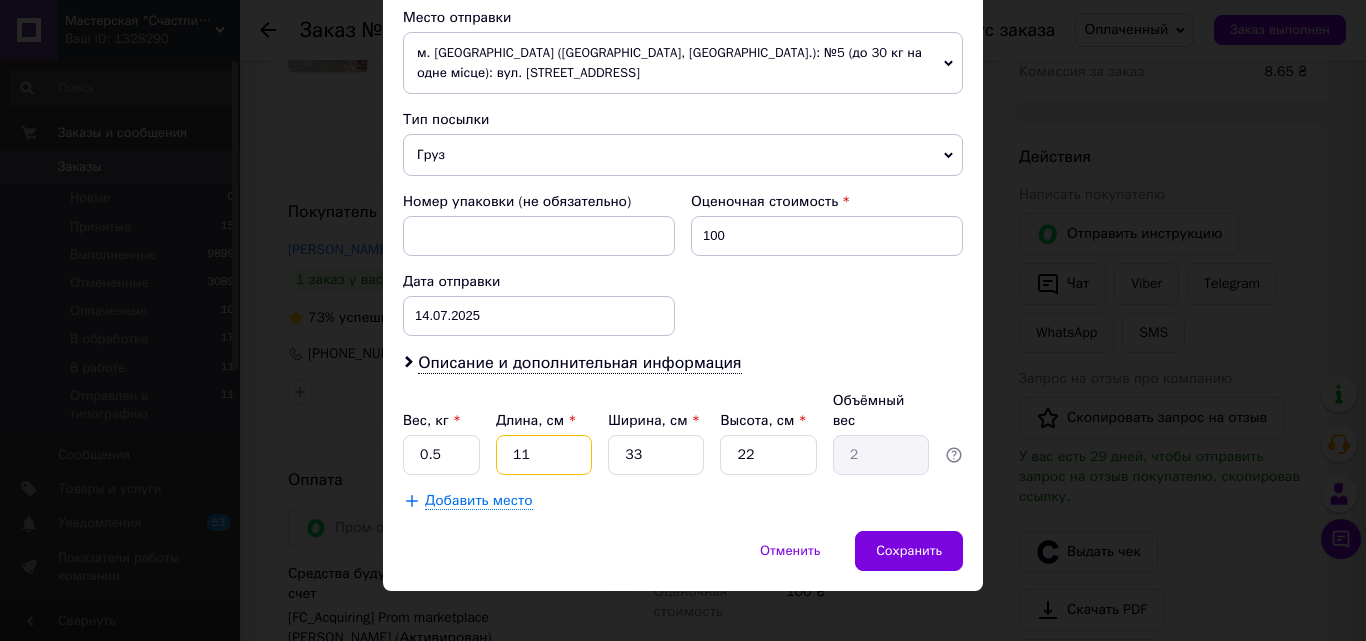 drag, startPoint x: 532, startPoint y: 429, endPoint x: 517, endPoint y: 429, distance: 15 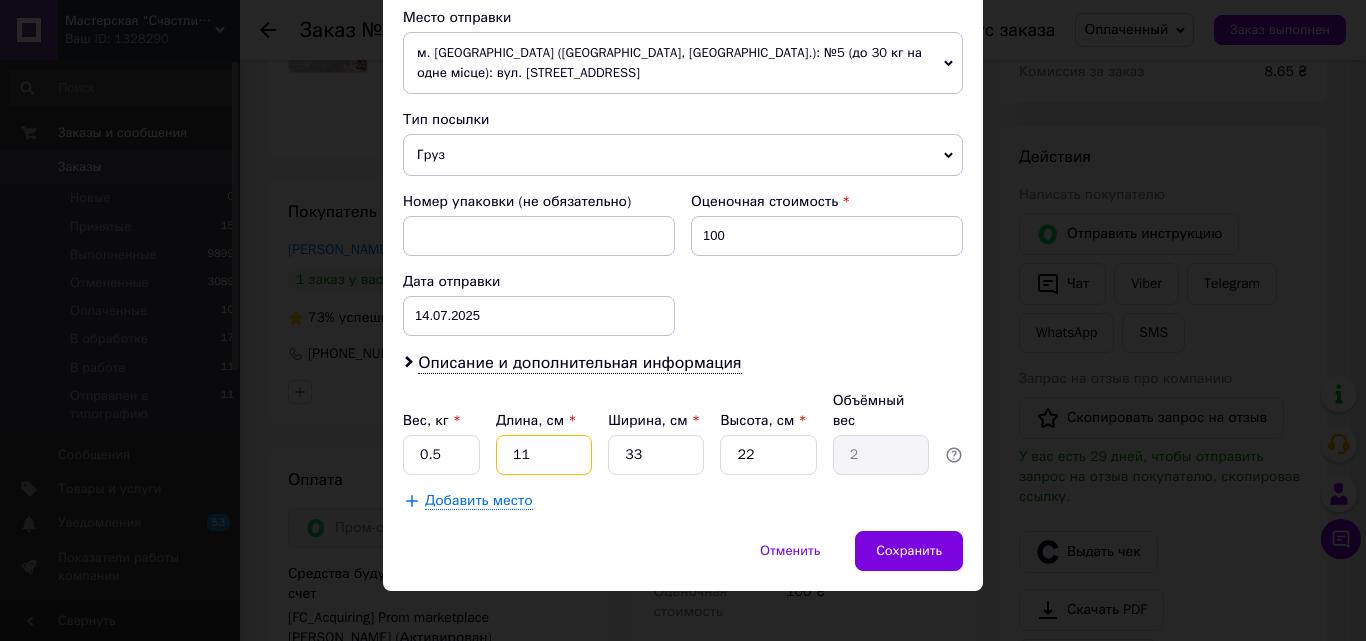 type on "2" 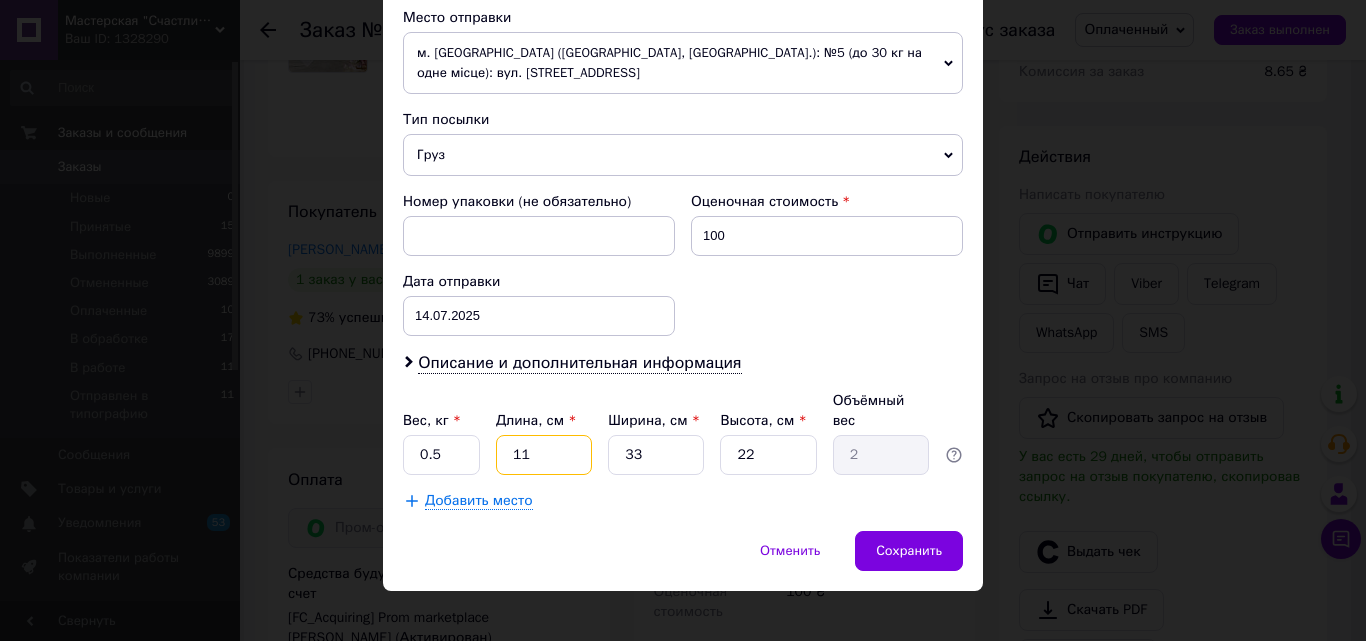click on "11" at bounding box center [544, 455] 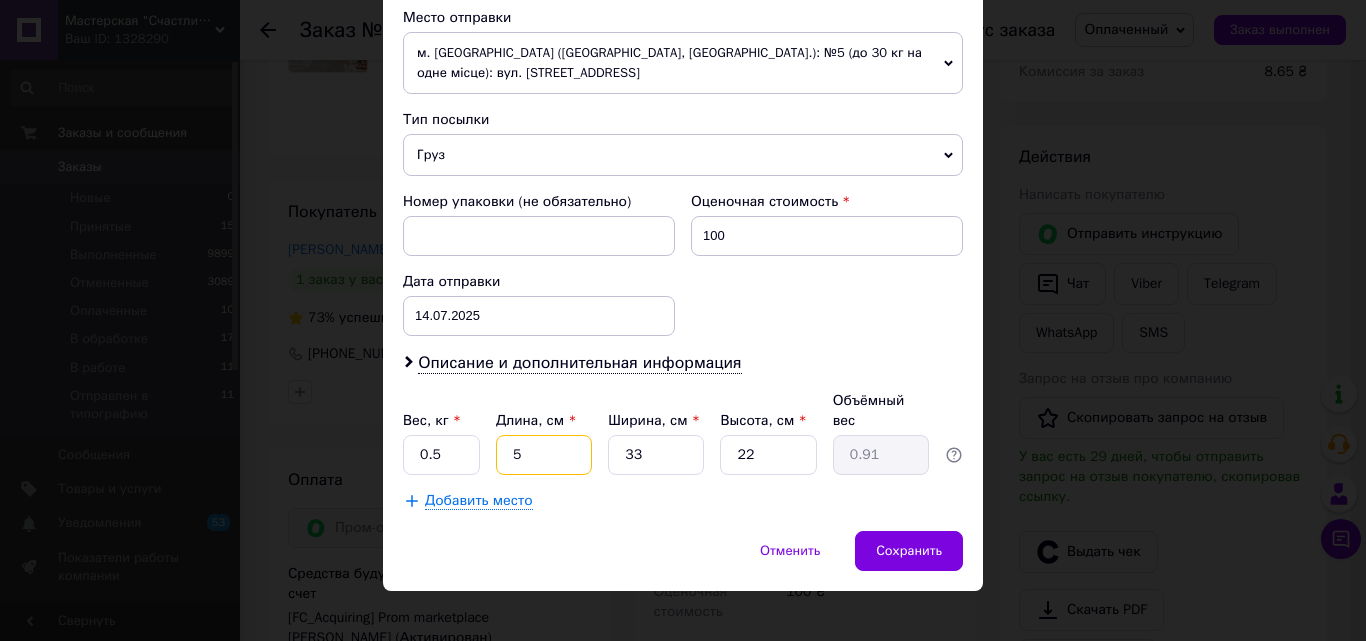 type on "5" 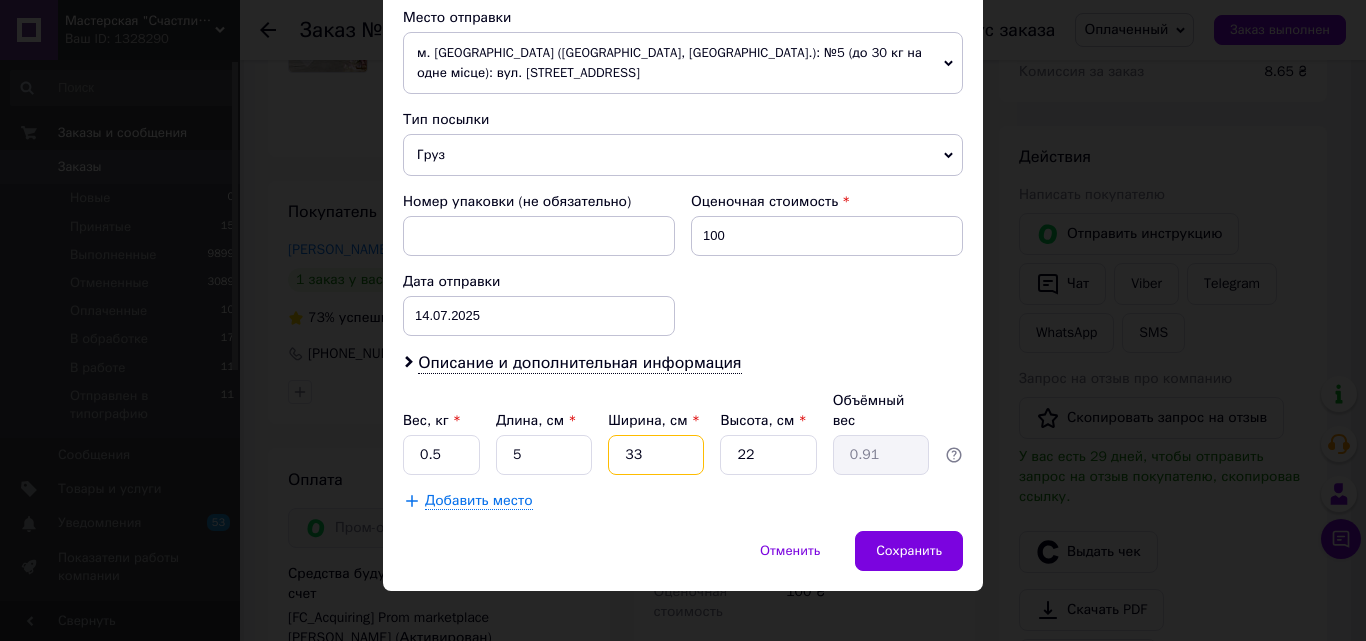 drag, startPoint x: 650, startPoint y: 420, endPoint x: 600, endPoint y: 421, distance: 50.01 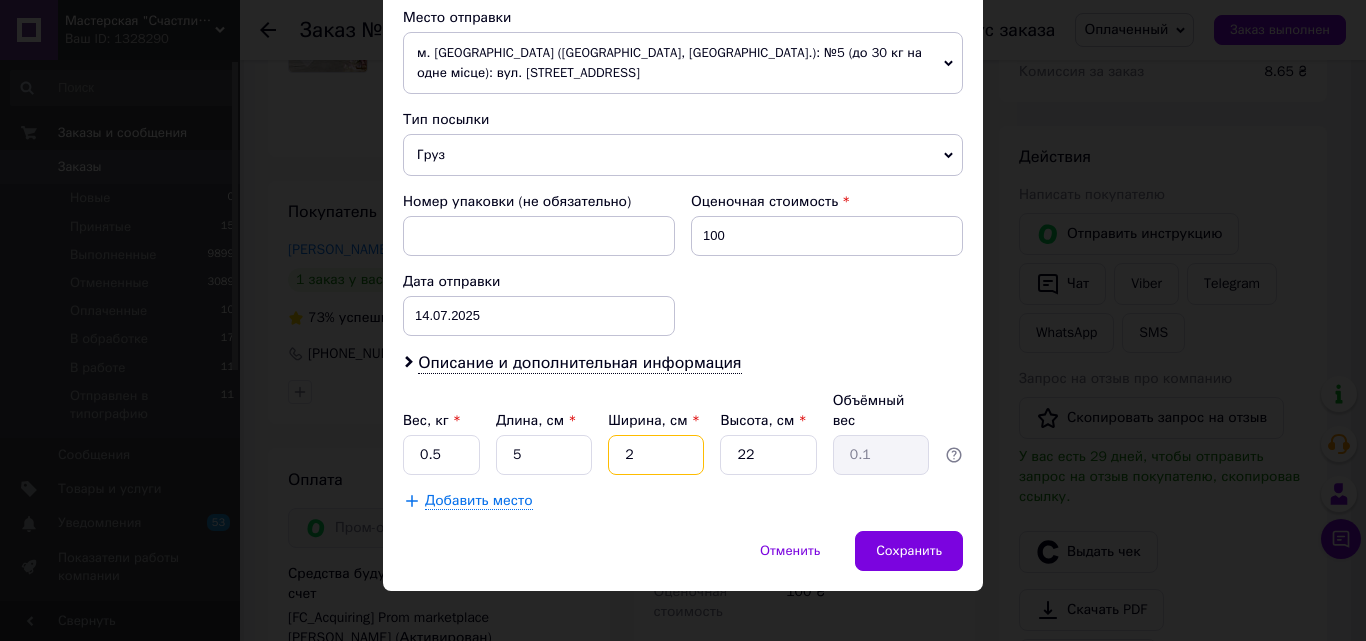 type on "20" 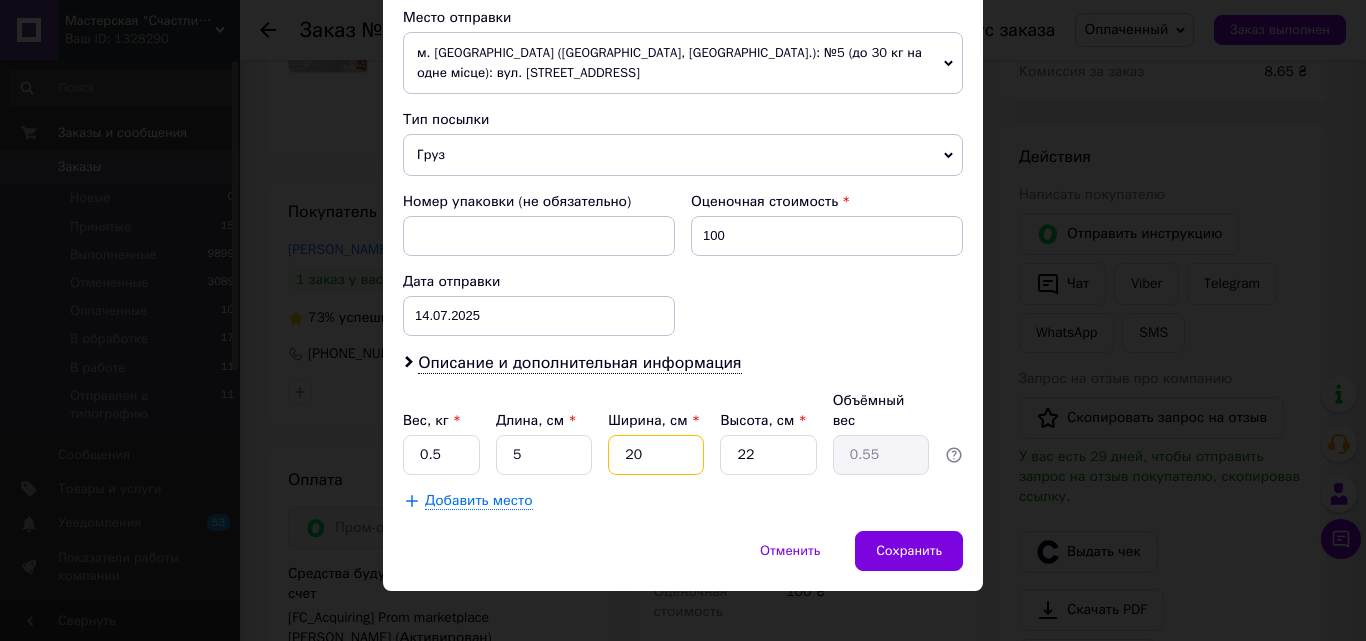 type on "20" 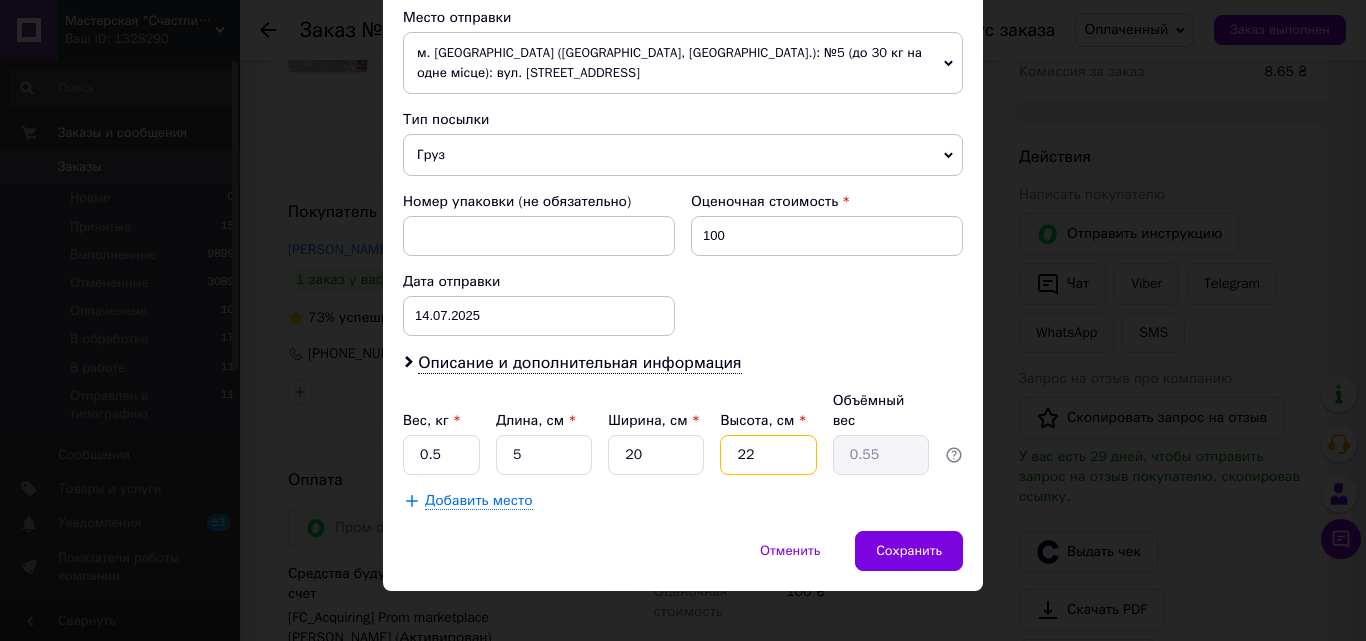 drag, startPoint x: 750, startPoint y: 432, endPoint x: 710, endPoint y: 429, distance: 40.112343 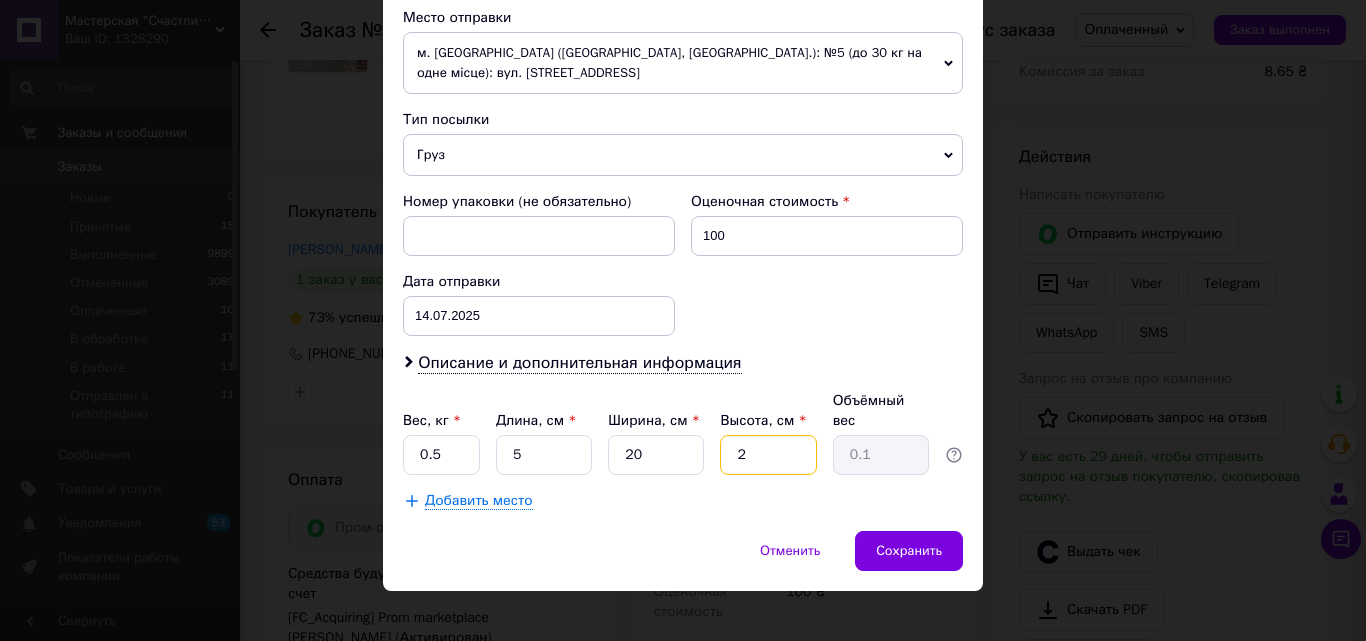 type on "20" 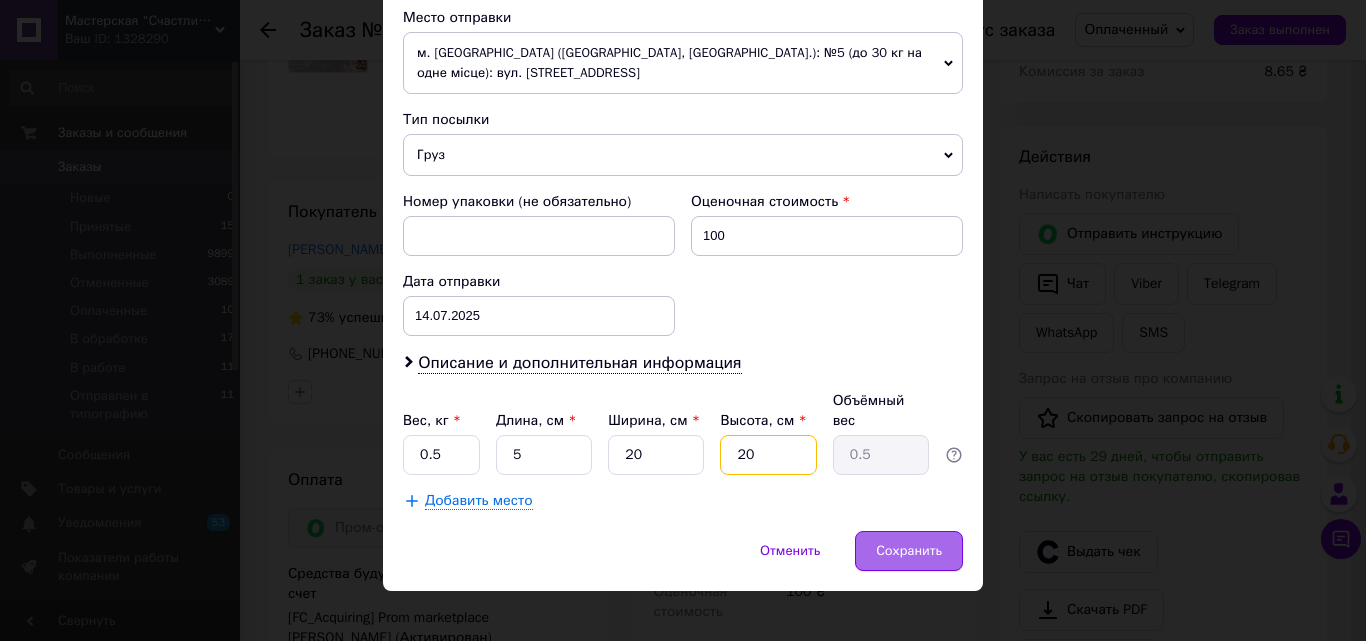 type on "20" 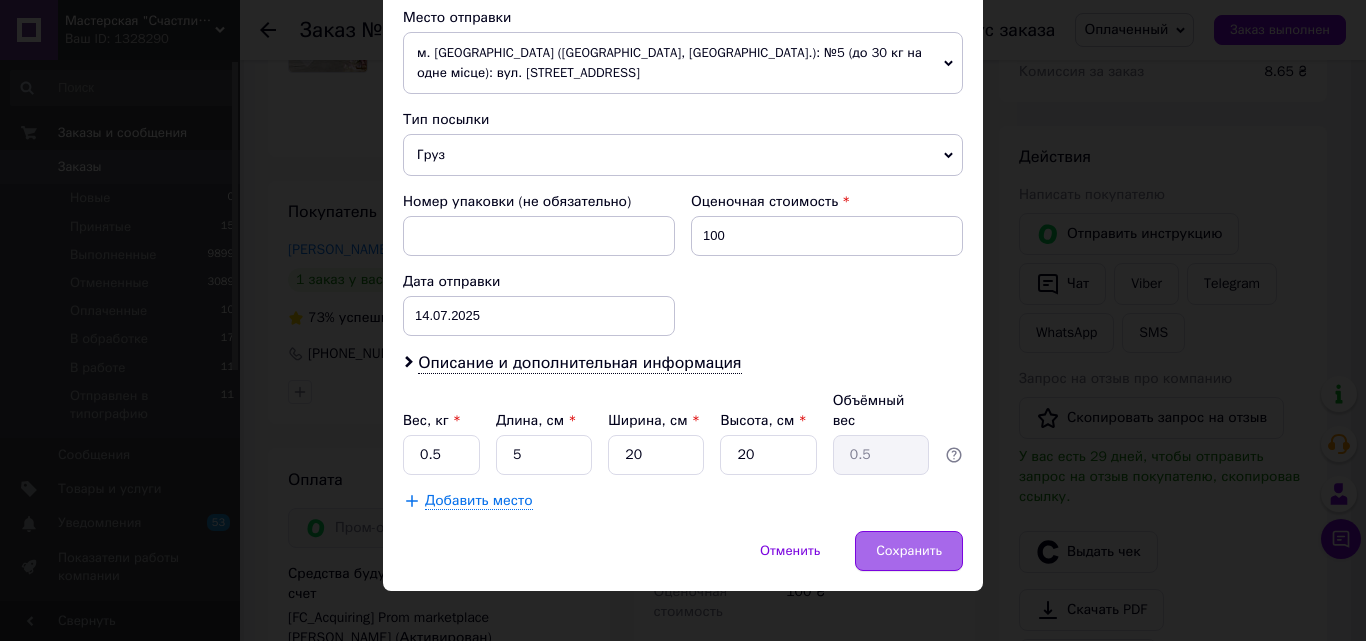 click on "Сохранить" at bounding box center (909, 551) 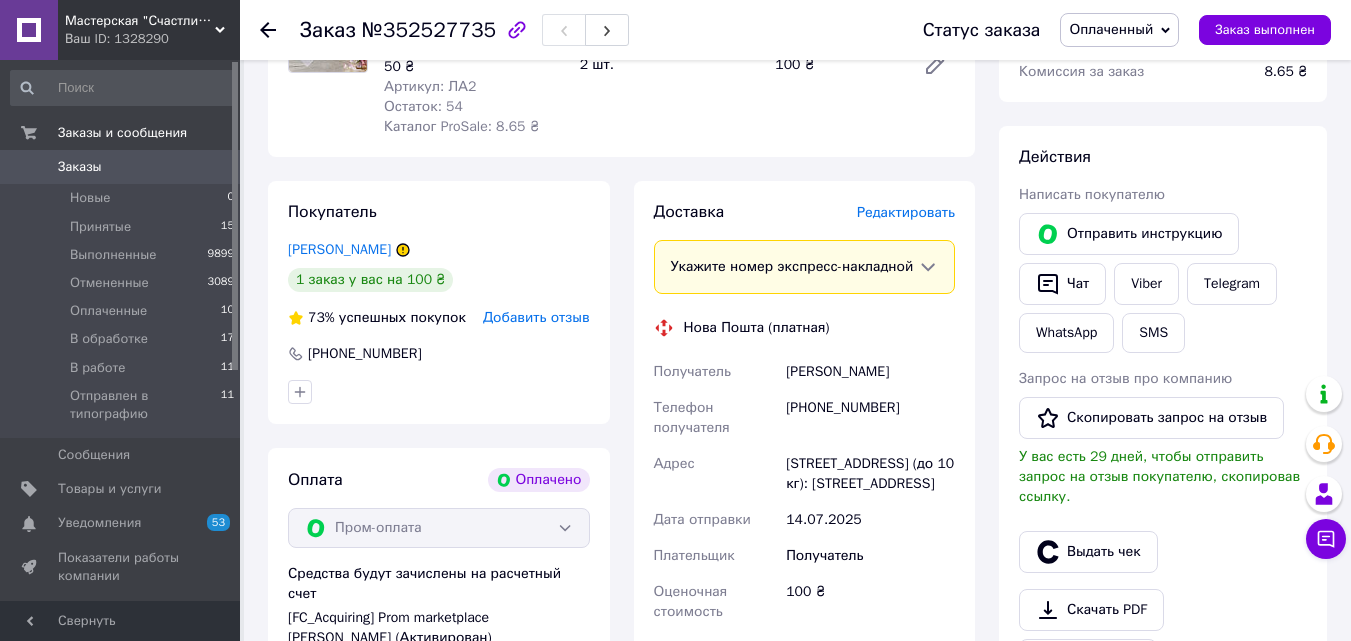 scroll, scrollTop: 600, scrollLeft: 0, axis: vertical 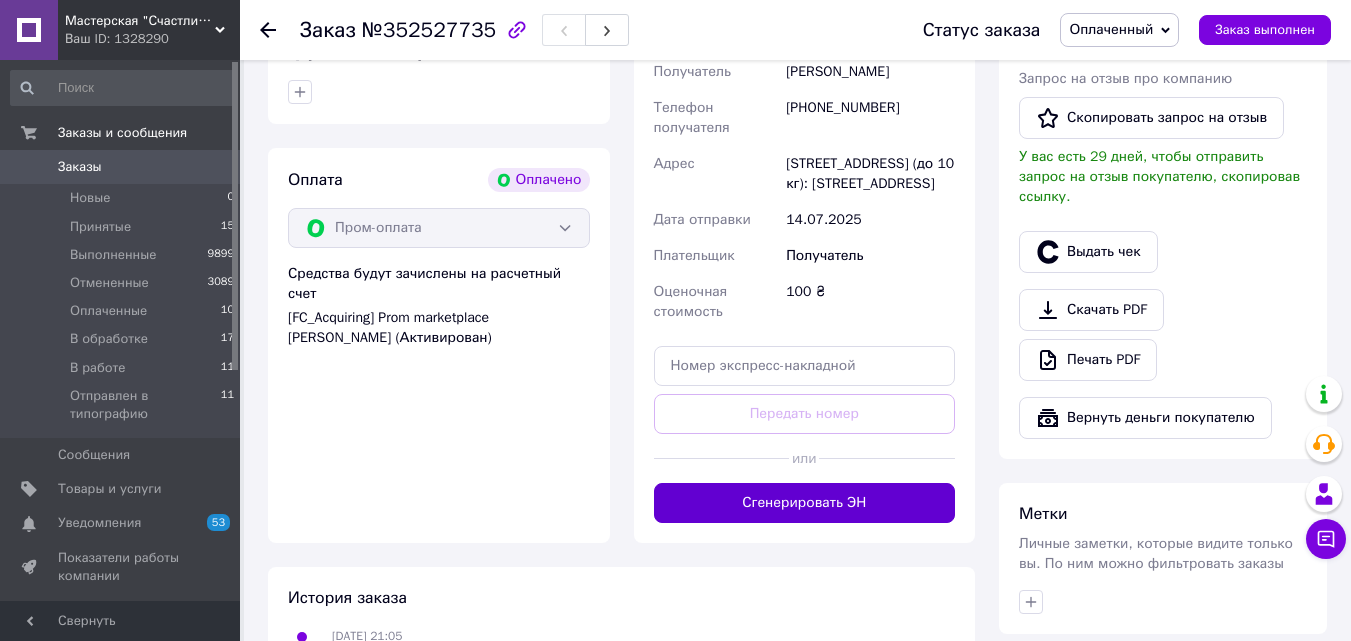 click on "Сгенерировать ЭН" at bounding box center [805, 503] 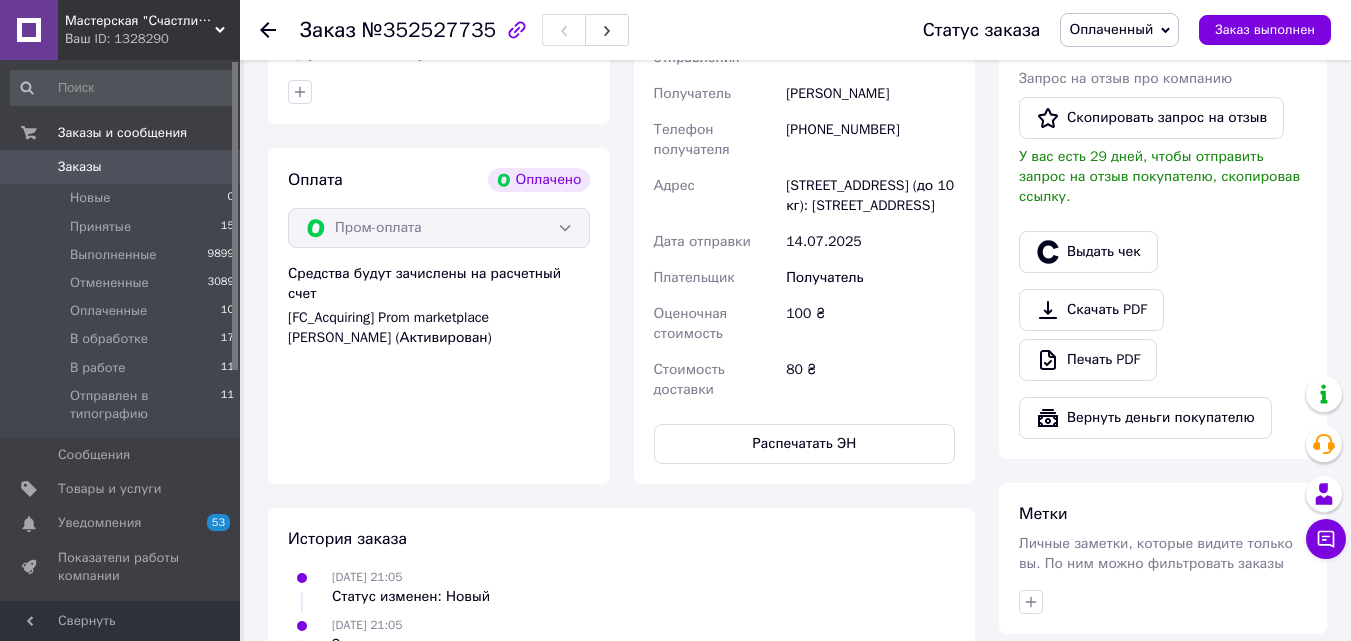 click 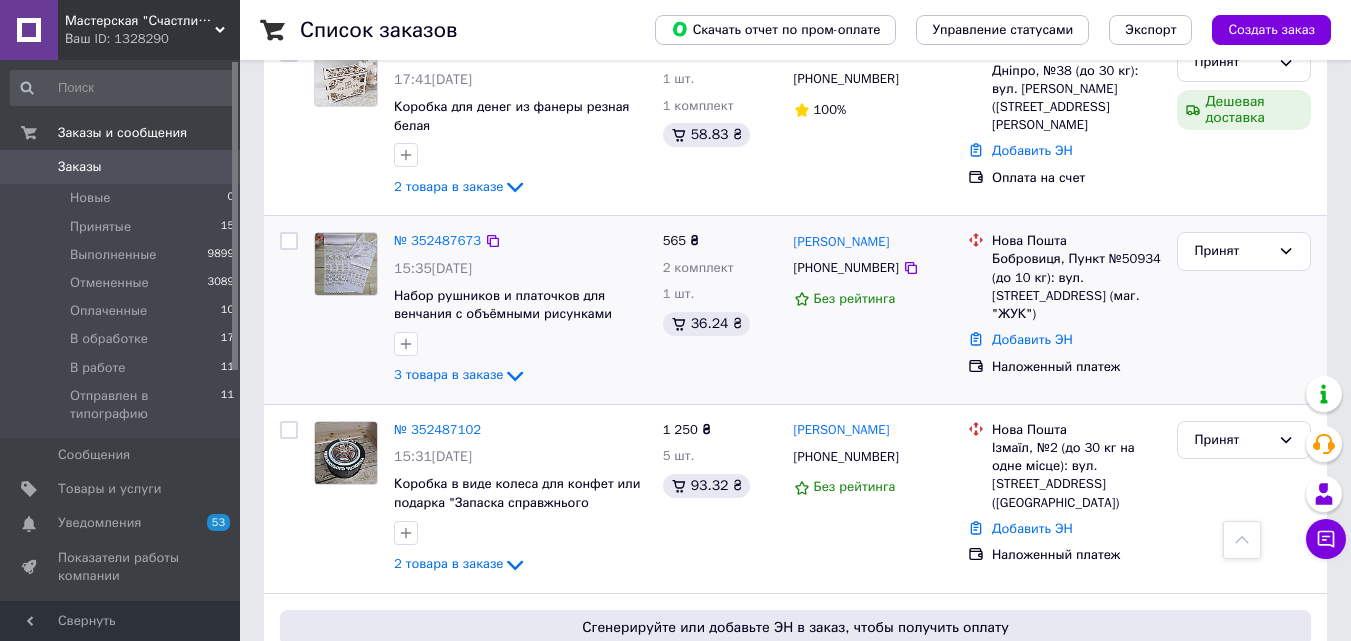 scroll, scrollTop: 600, scrollLeft: 0, axis: vertical 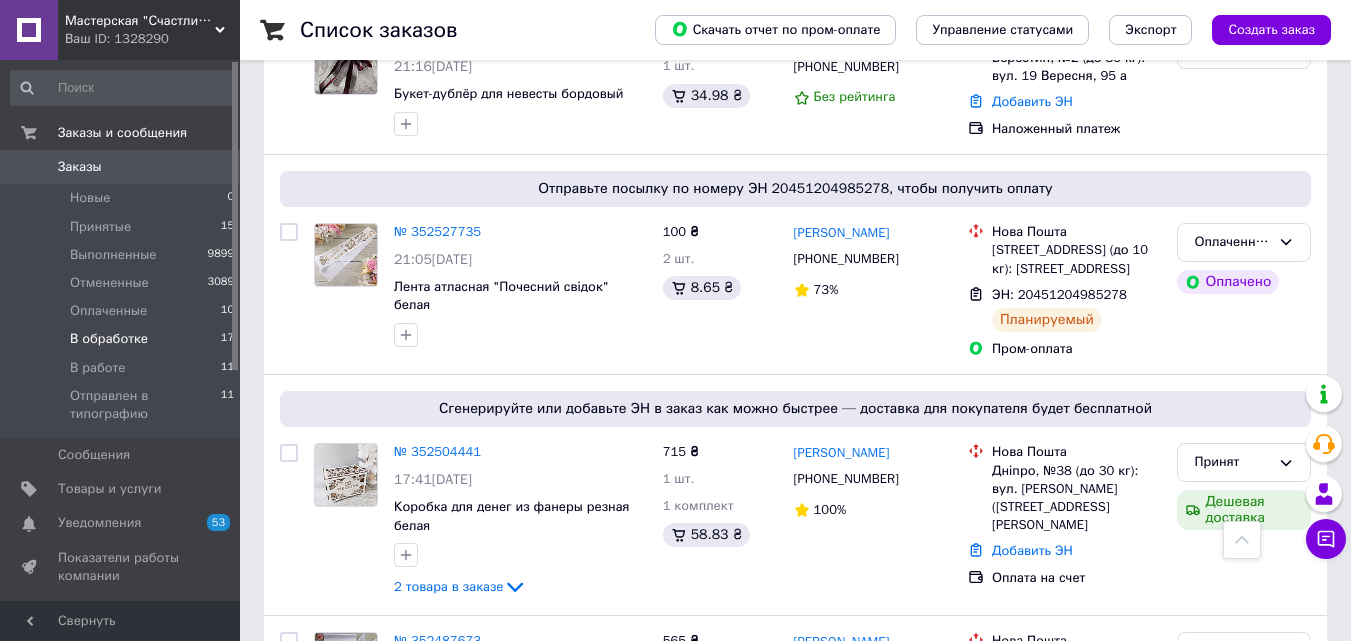 click on "В обработке" at bounding box center [109, 339] 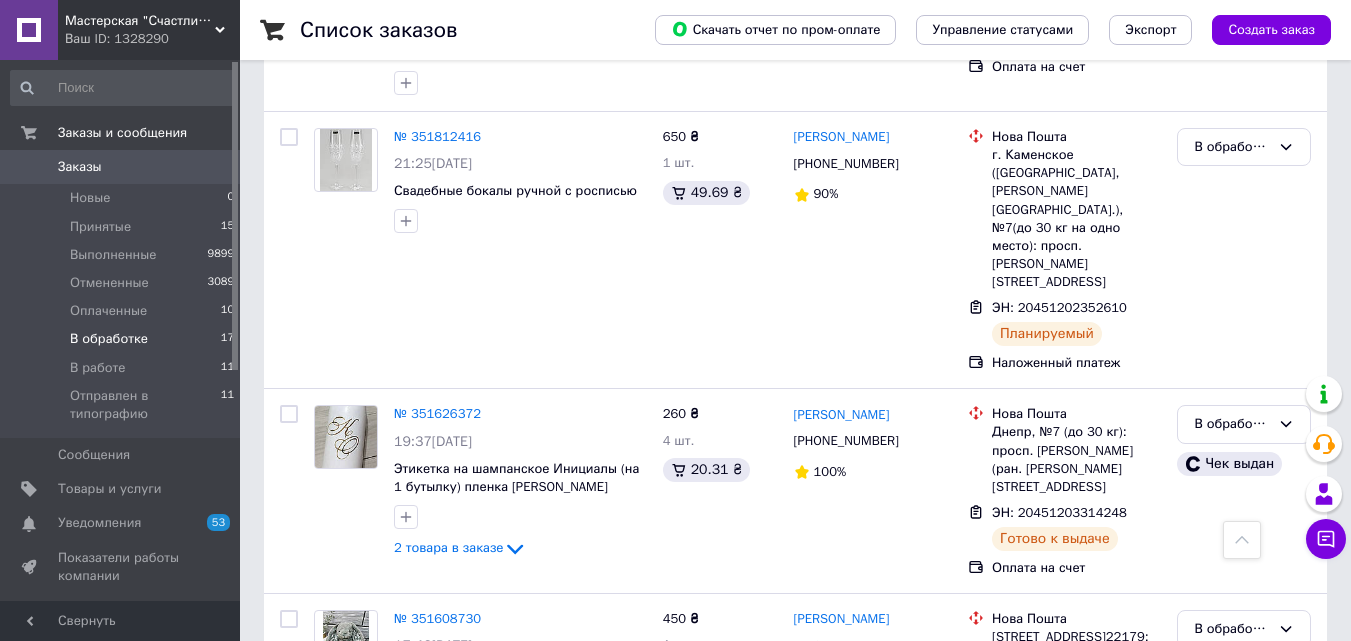 scroll, scrollTop: 1372, scrollLeft: 0, axis: vertical 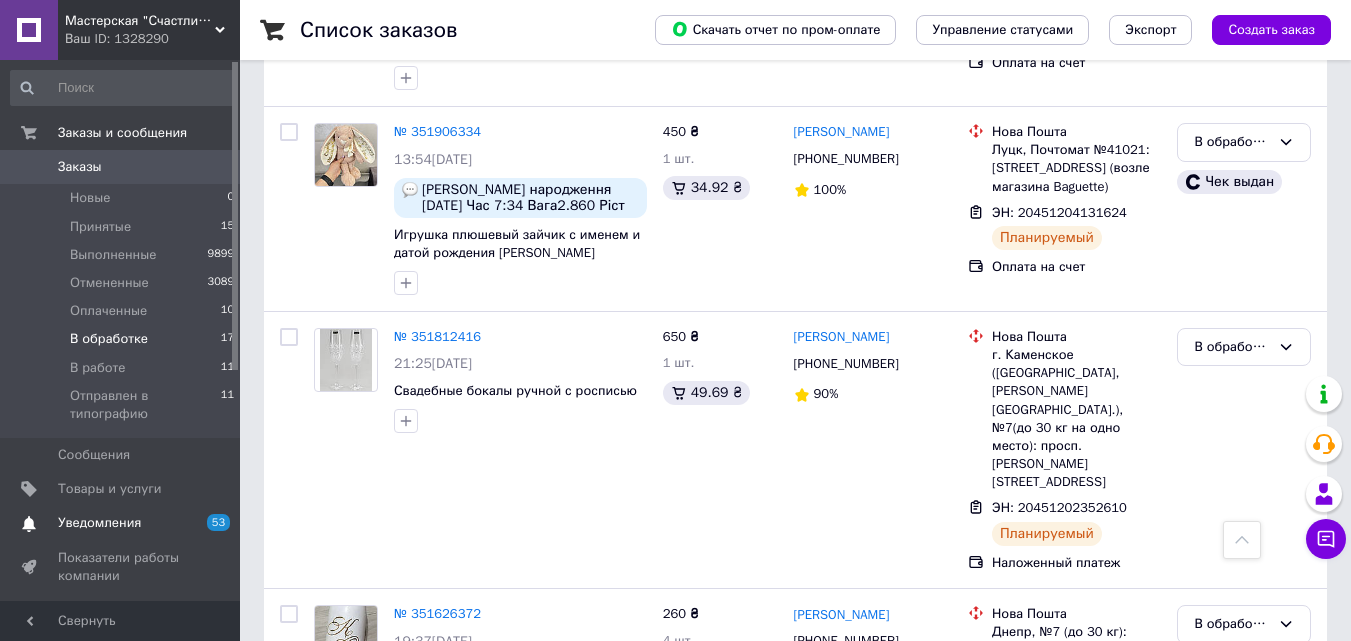 click on "Уведомления" at bounding box center (121, 523) 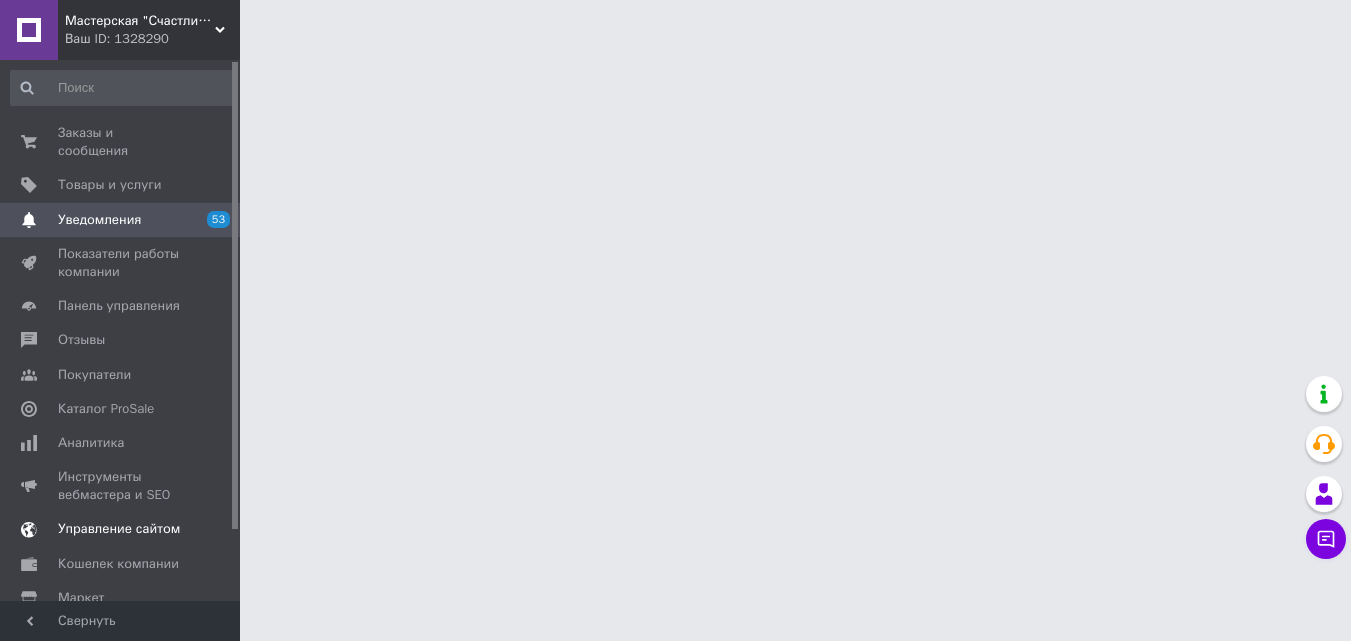 scroll, scrollTop: 0, scrollLeft: 0, axis: both 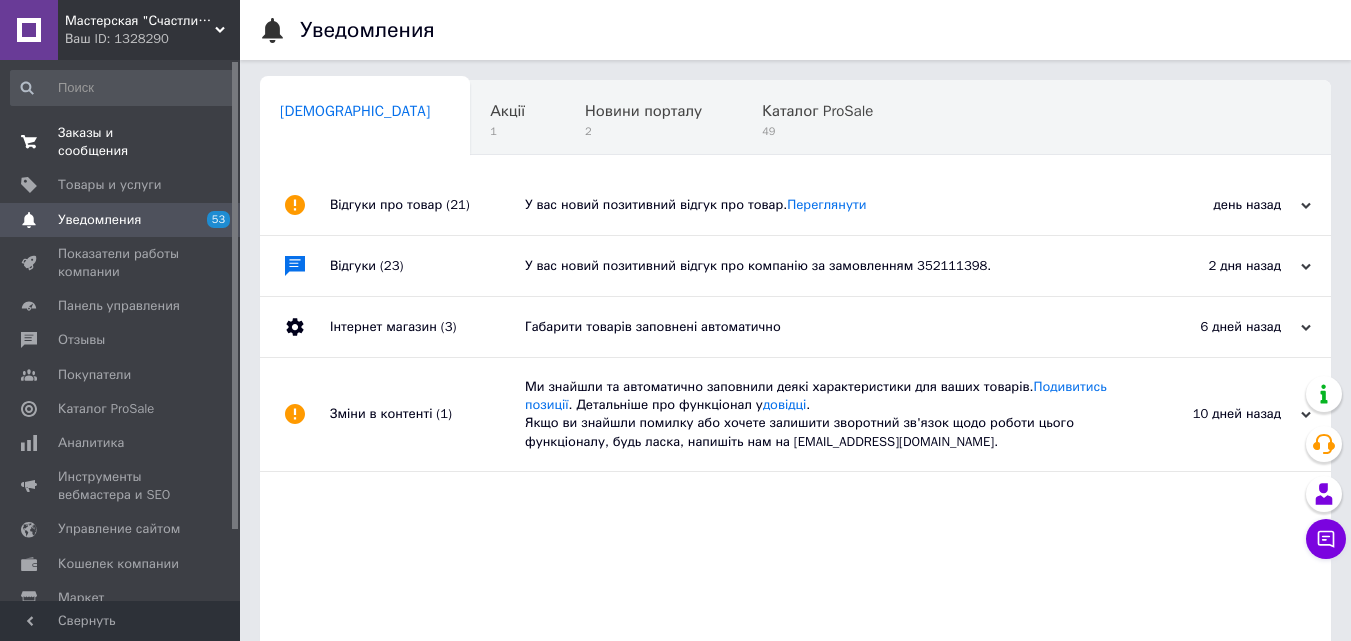 click on "Заказы и сообщения" at bounding box center [121, 142] 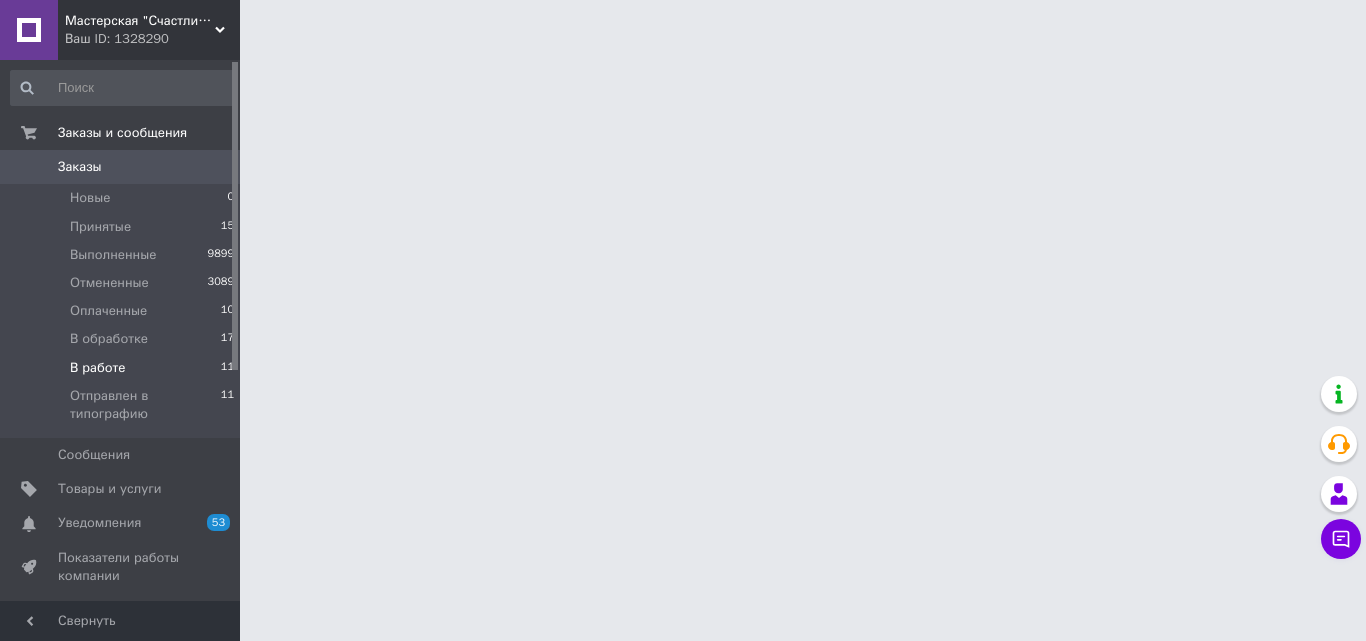 click on "В работе" at bounding box center (98, 368) 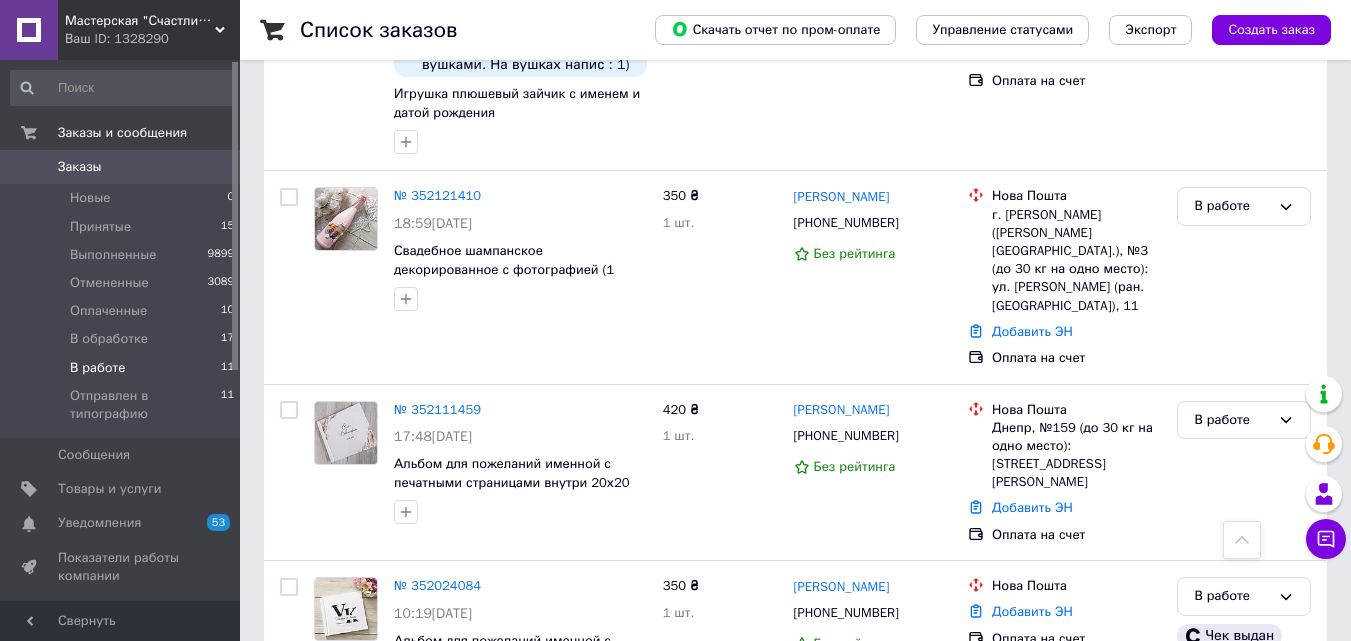 scroll, scrollTop: 1200, scrollLeft: 0, axis: vertical 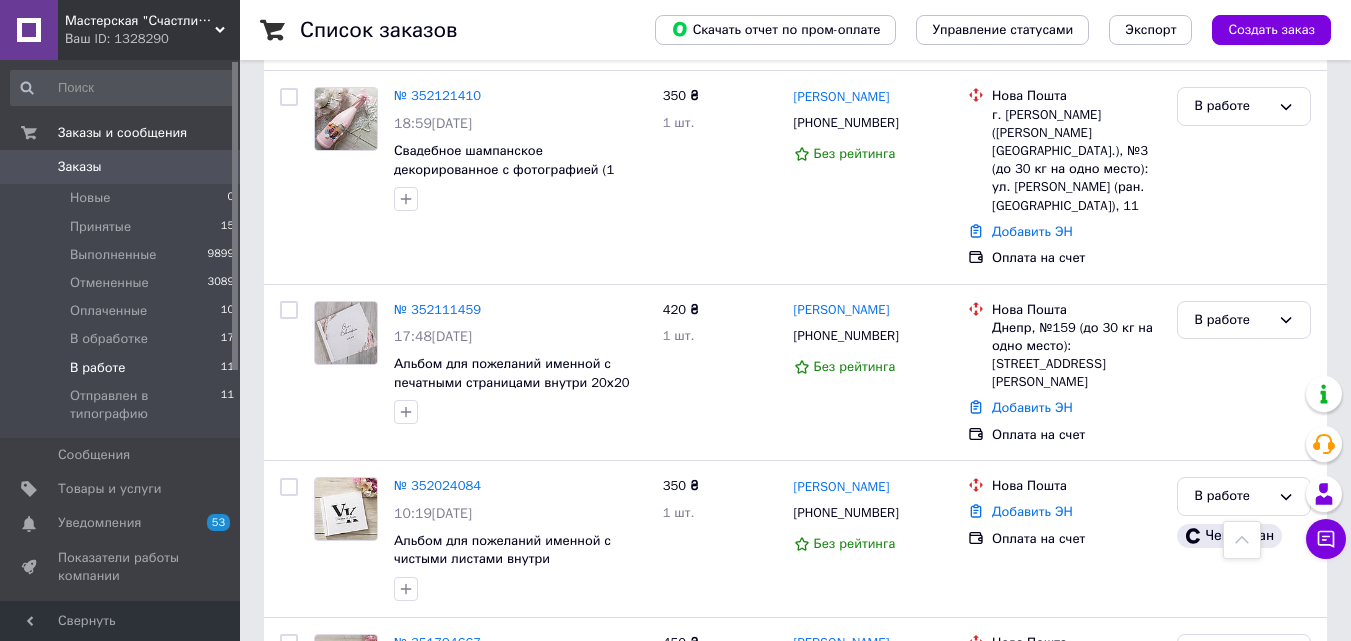 click on "В работе" at bounding box center [98, 368] 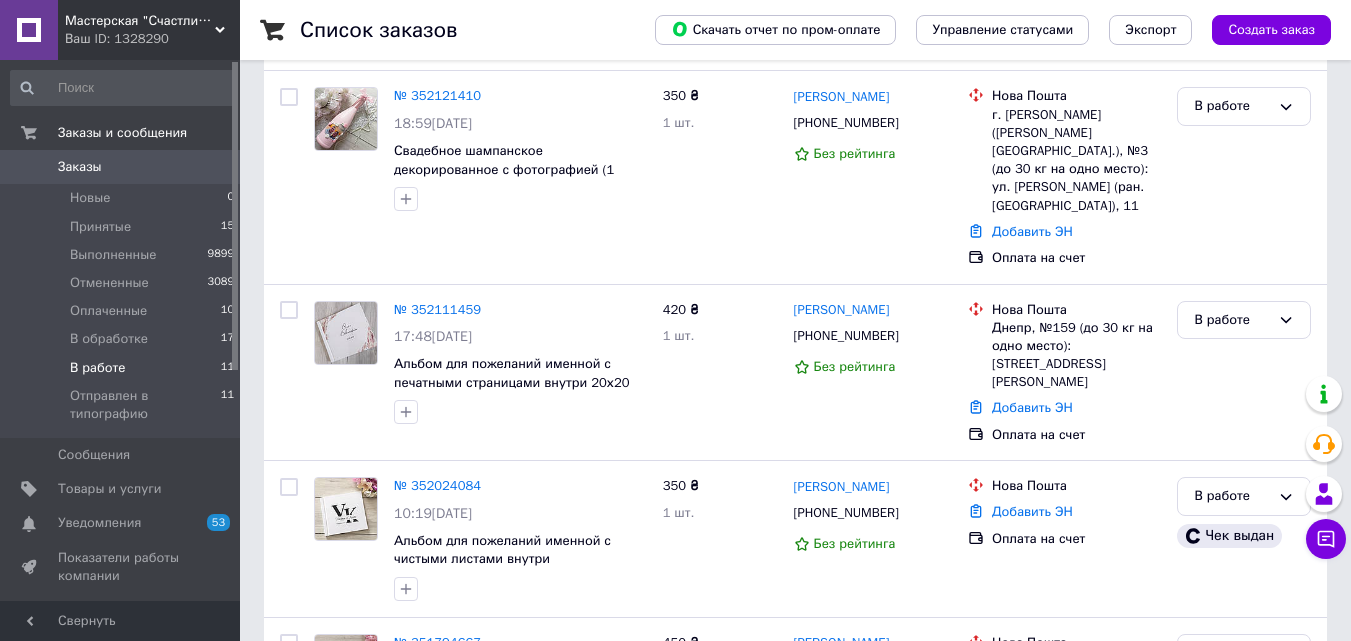 scroll, scrollTop: 0, scrollLeft: 0, axis: both 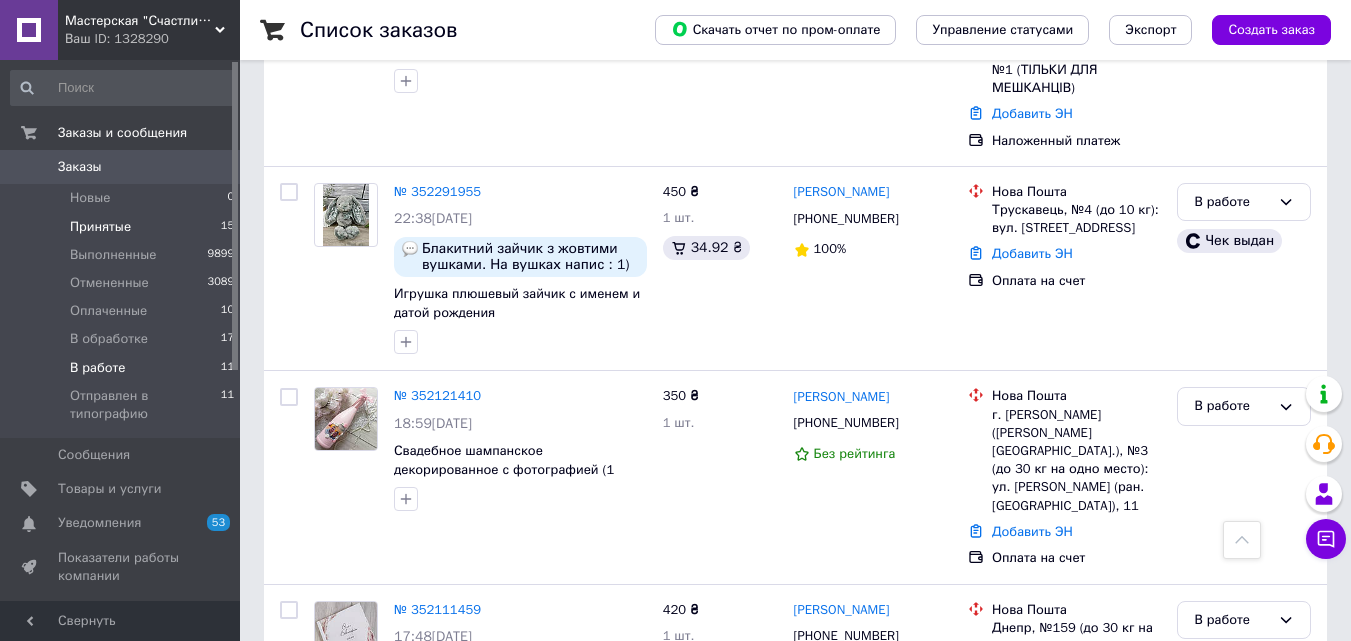 click on "Принятые" at bounding box center [100, 227] 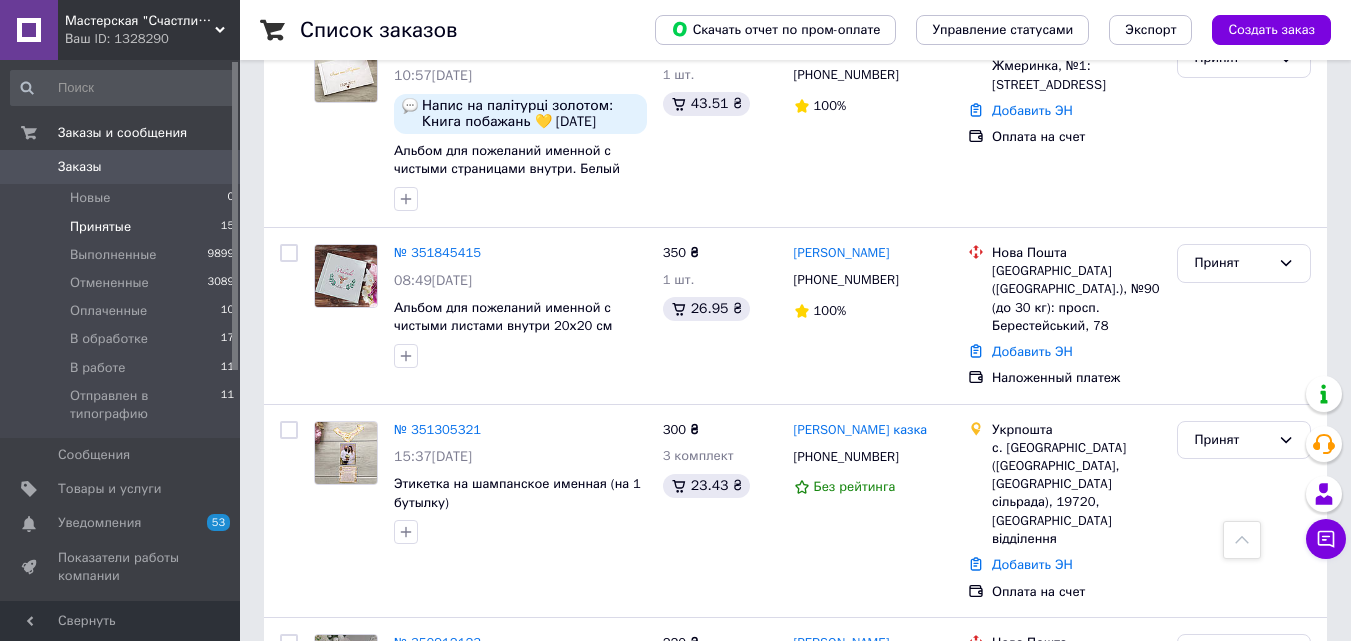 scroll, scrollTop: 2443, scrollLeft: 0, axis: vertical 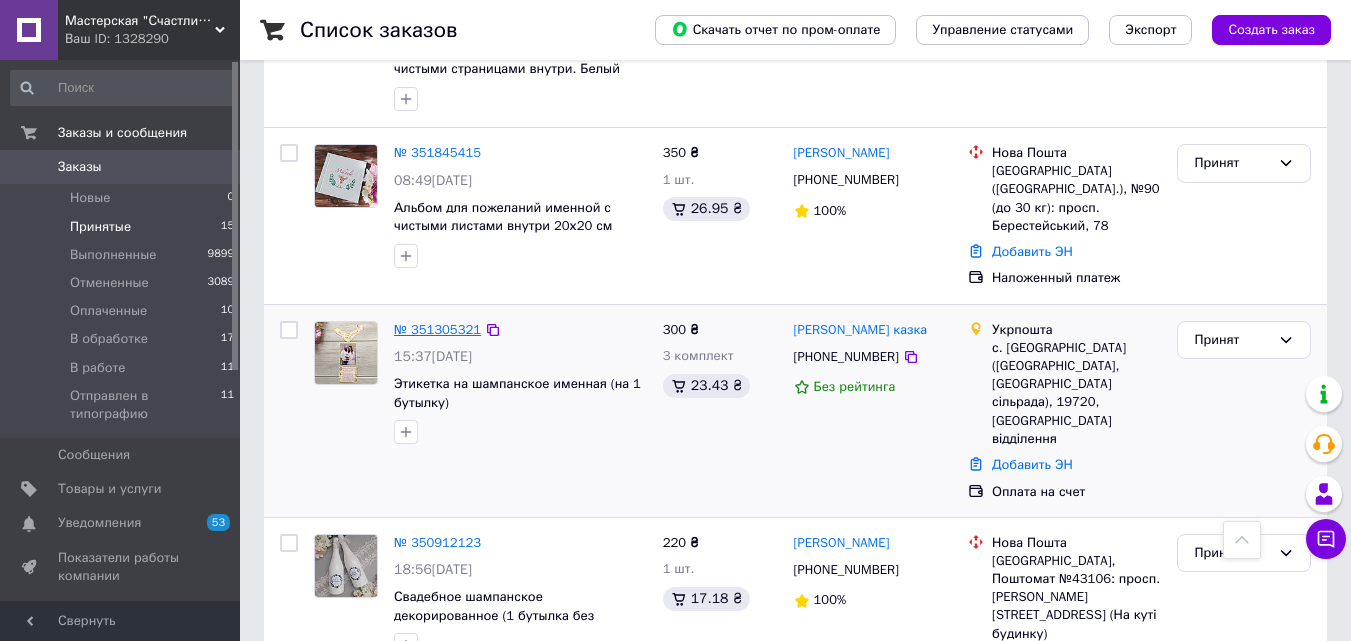click on "№ 351305321" at bounding box center (437, 329) 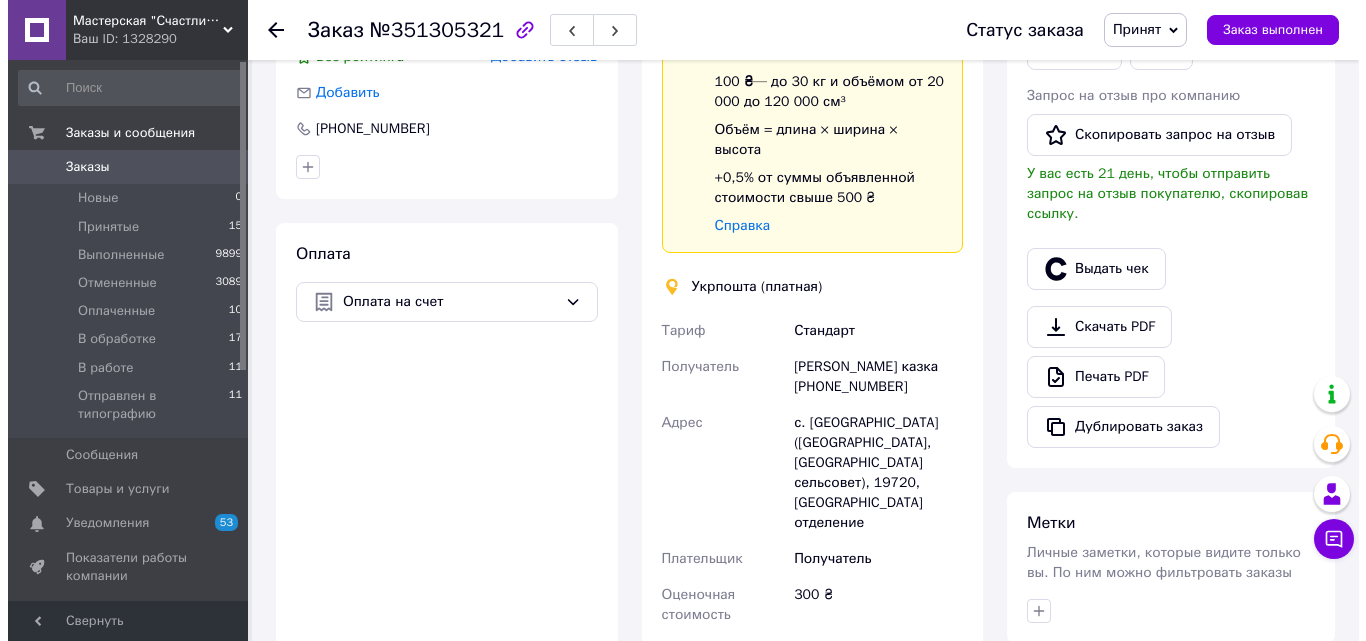 scroll, scrollTop: 607, scrollLeft: 0, axis: vertical 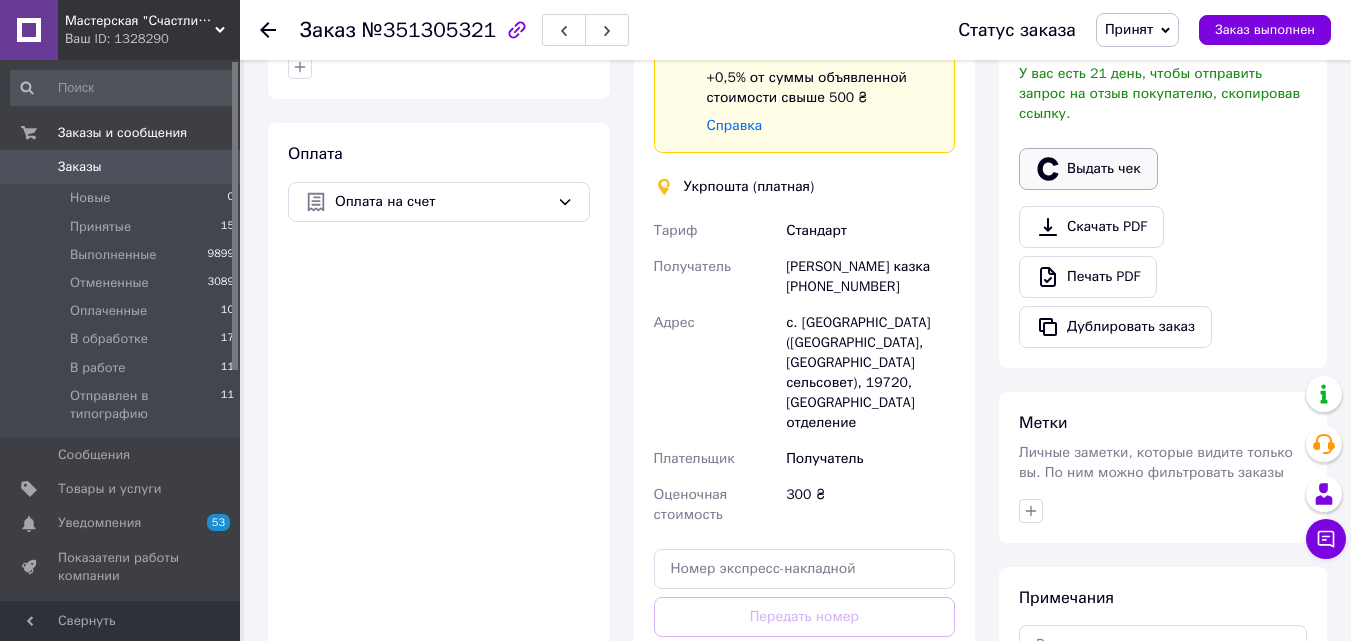 click on "Выдать чек" at bounding box center (1088, 169) 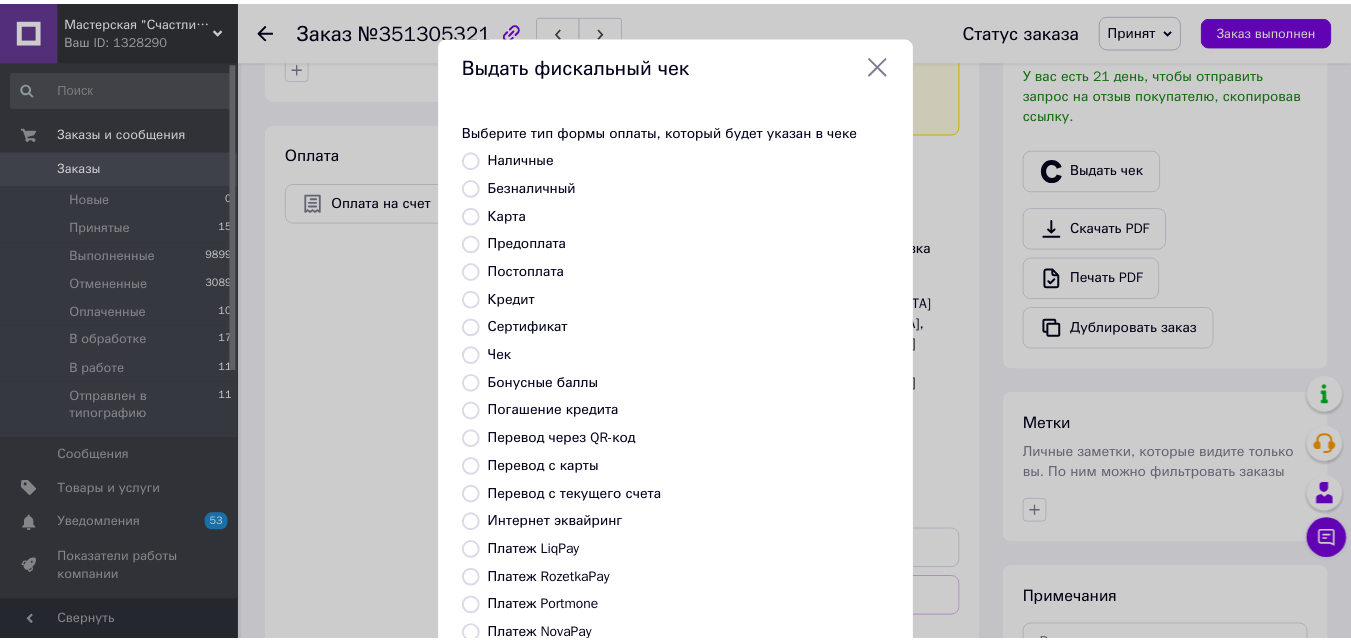 scroll, scrollTop: 218, scrollLeft: 0, axis: vertical 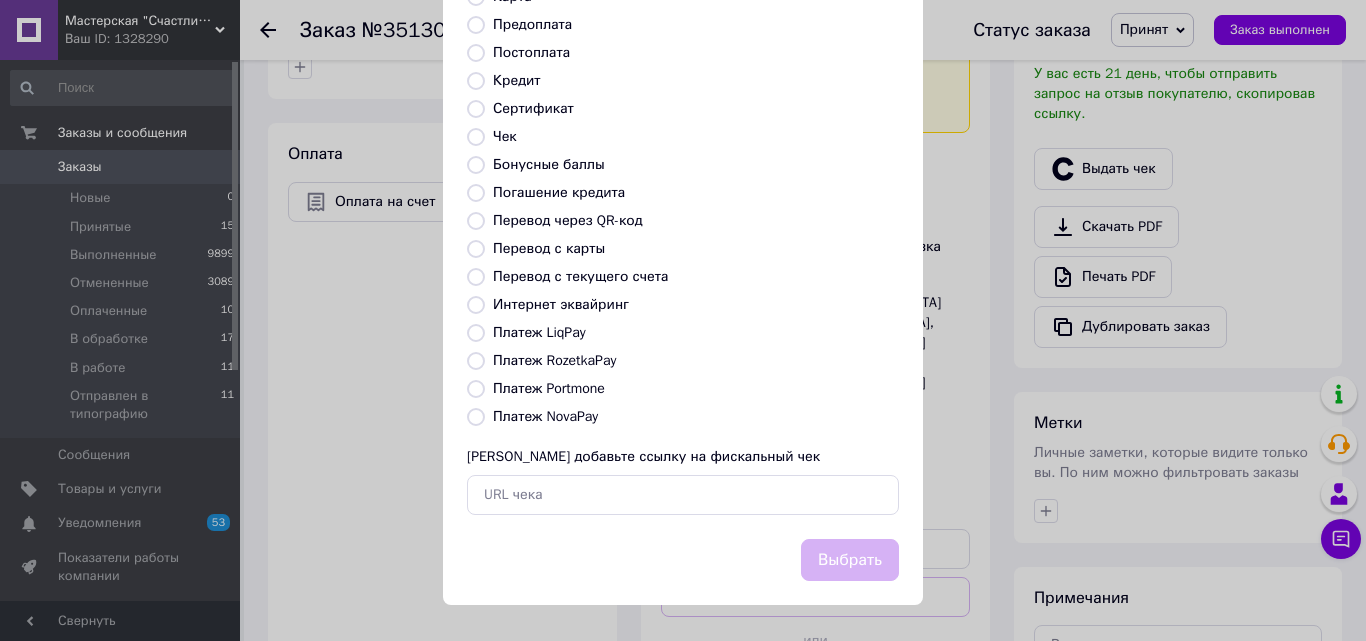 click on "Перевод с карты" at bounding box center [476, 249] 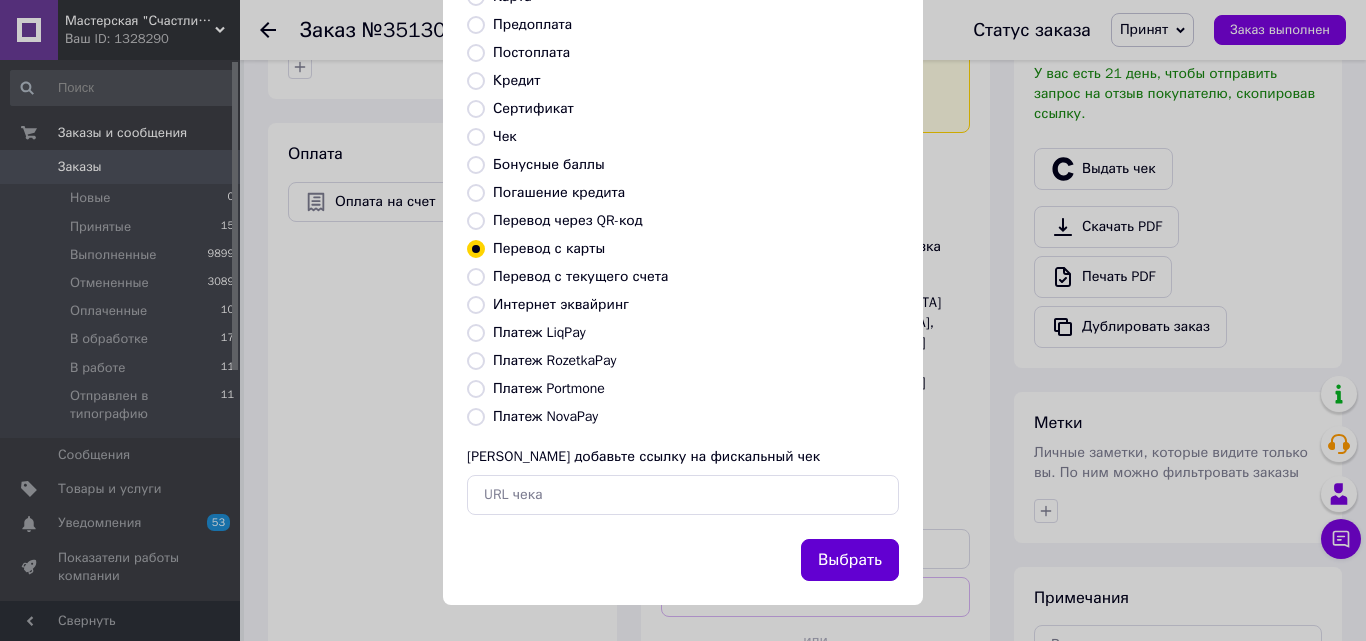 click on "Выбрать" at bounding box center [850, 560] 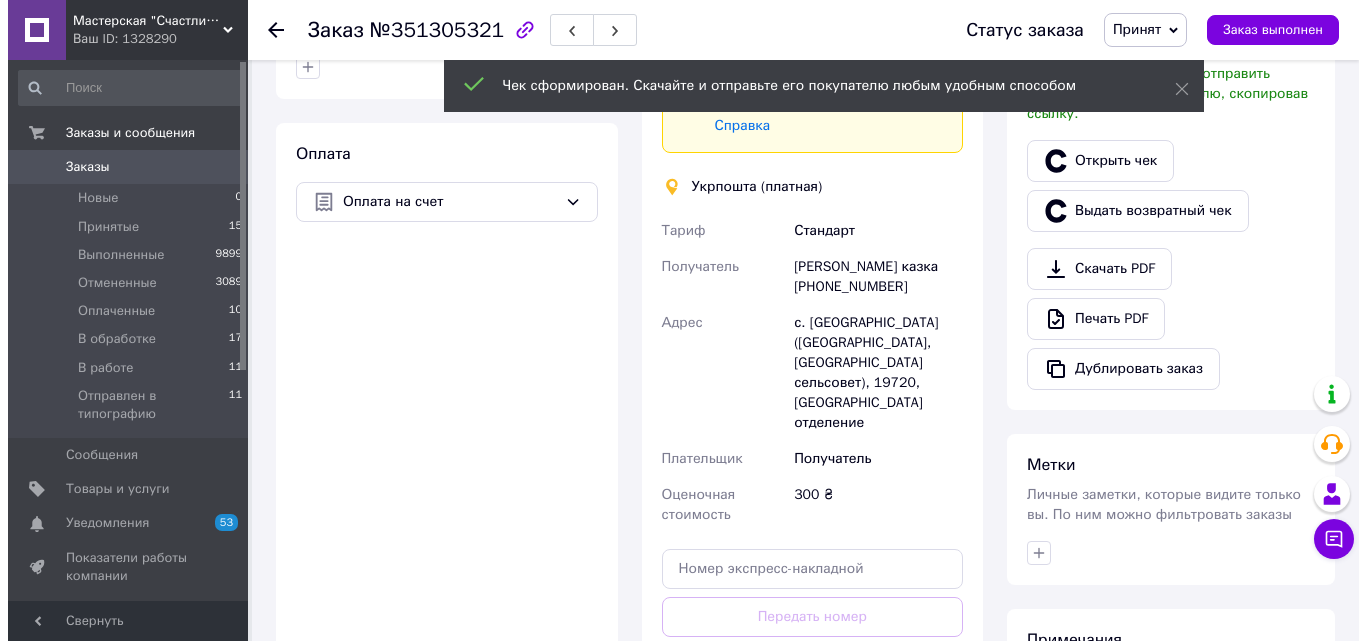 scroll, scrollTop: 307, scrollLeft: 0, axis: vertical 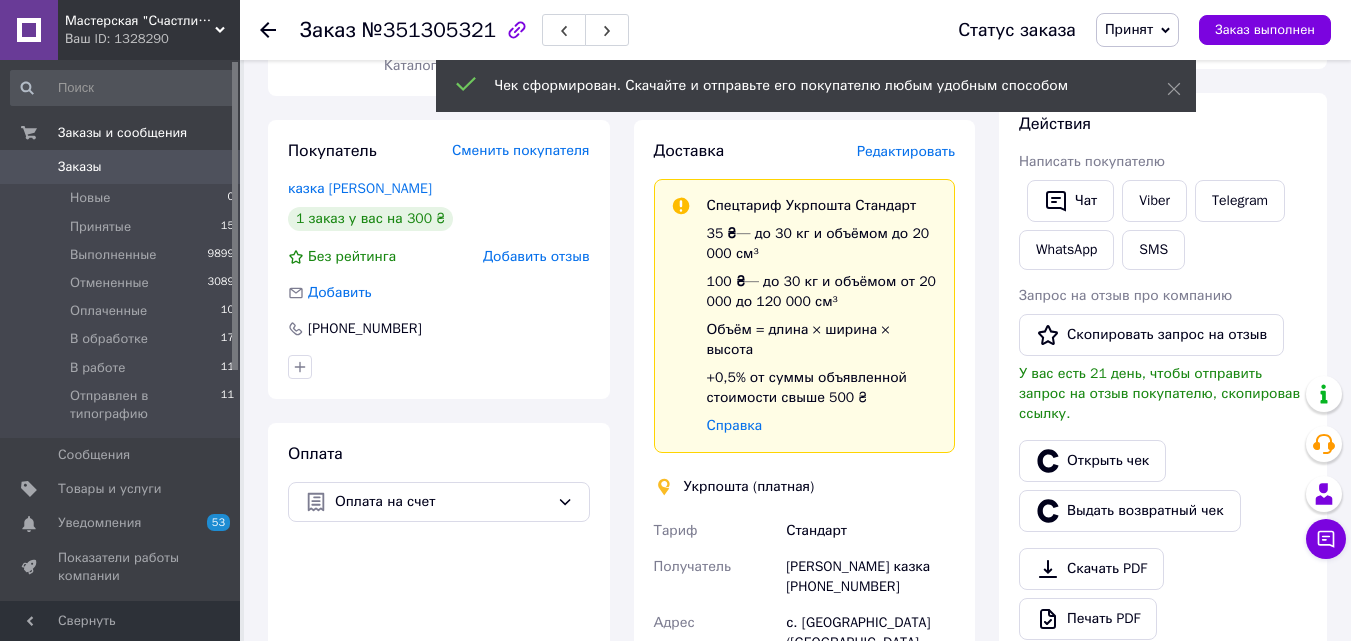 click on "Редактировать" at bounding box center (906, 151) 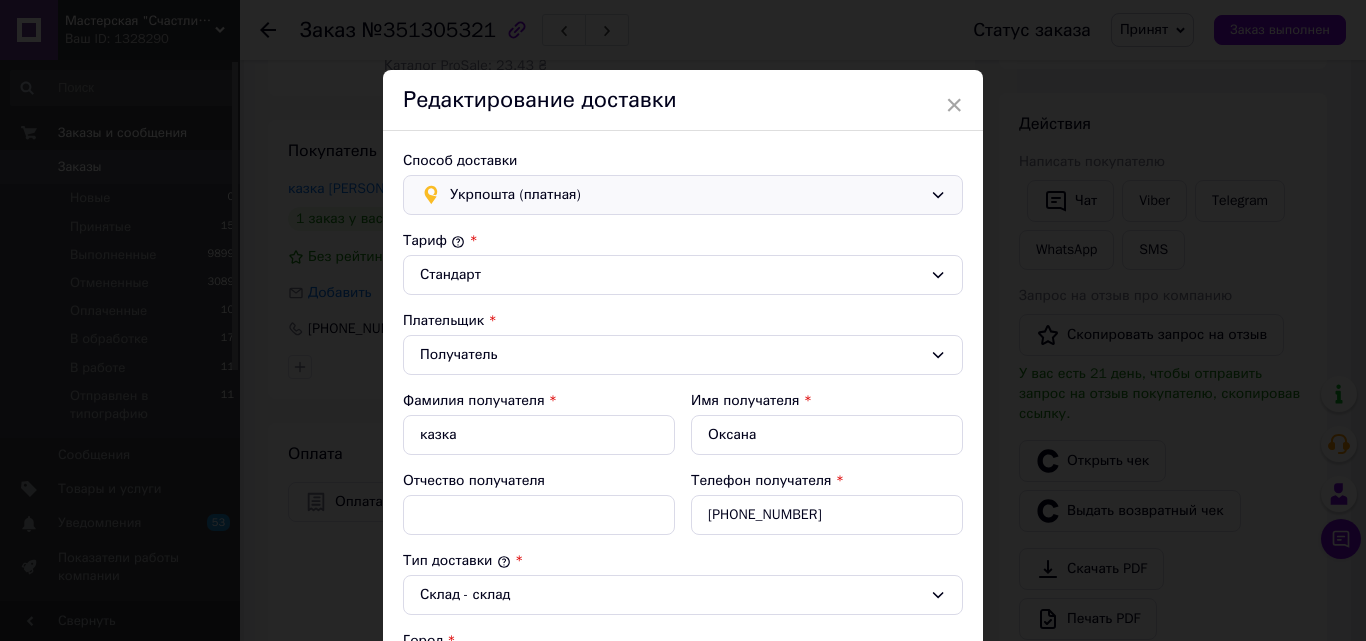 click on "Укрпошта (платная)" at bounding box center [686, 195] 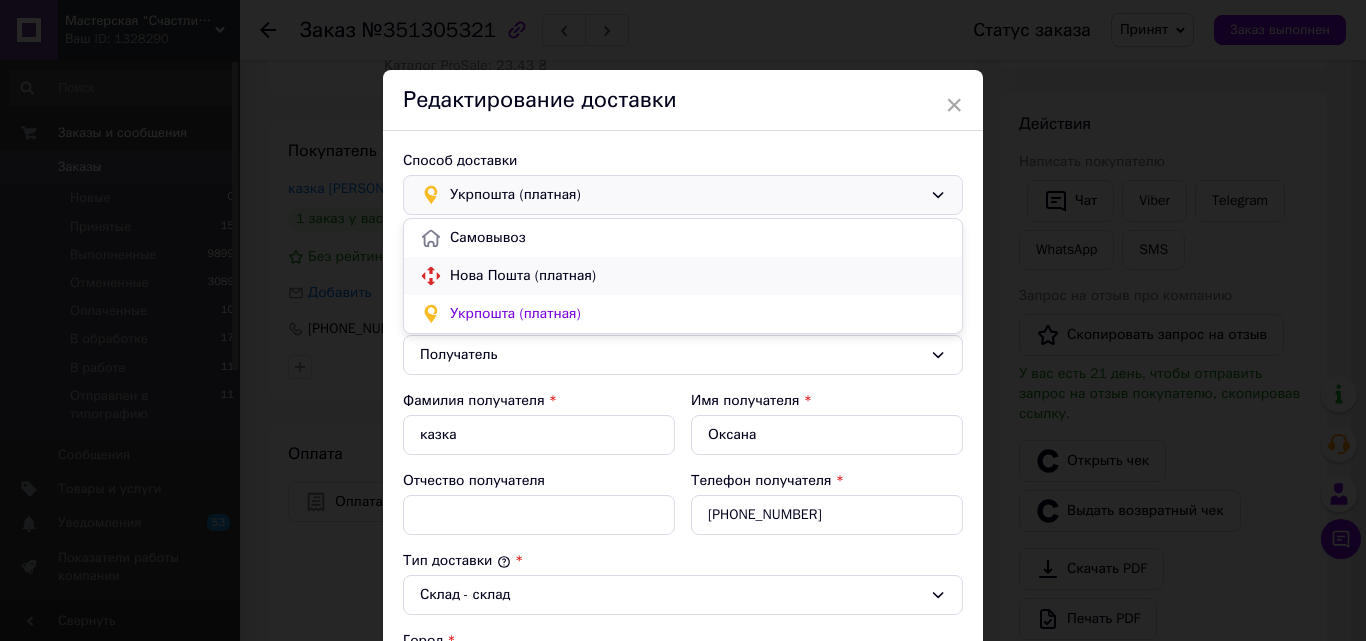 click on "Нова Пошта (платная)" at bounding box center [698, 276] 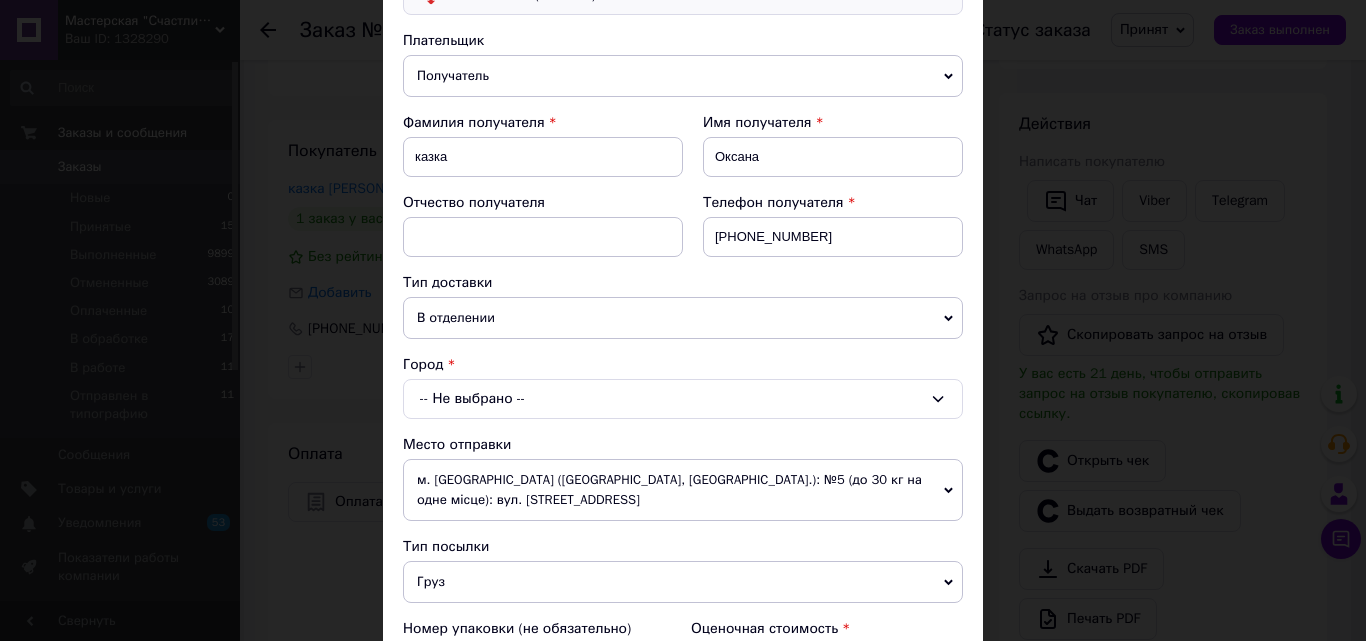 scroll, scrollTop: 300, scrollLeft: 0, axis: vertical 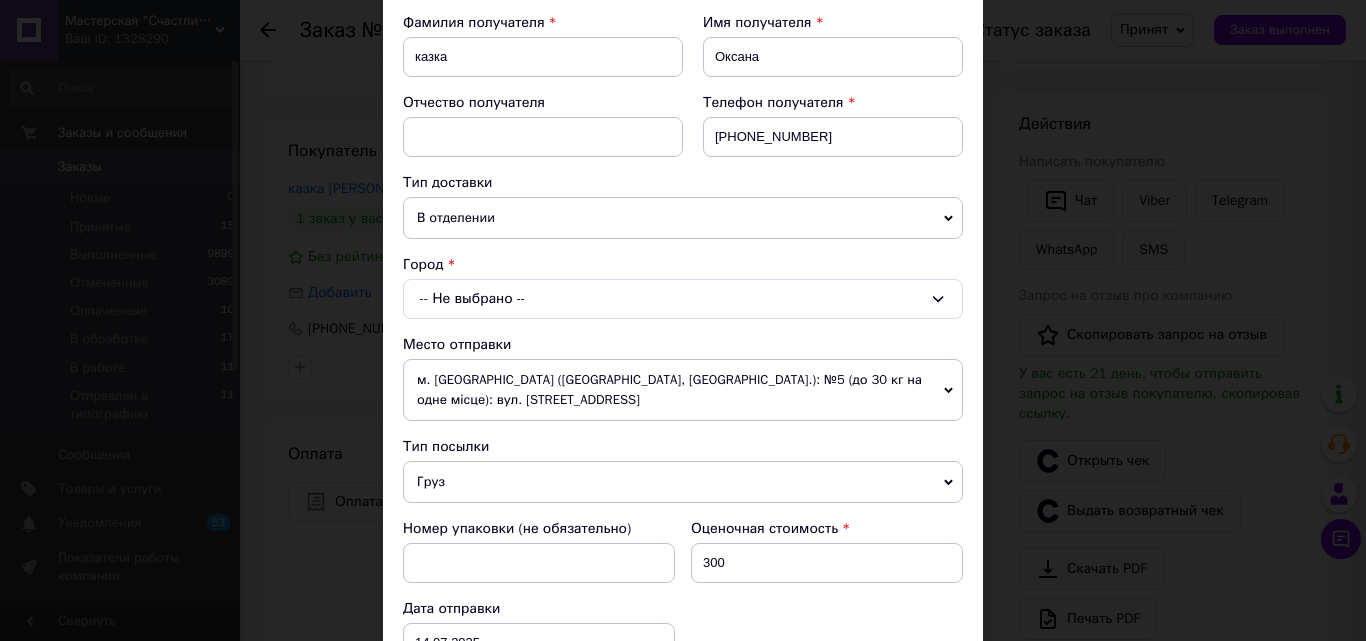 click on "-- Не выбрано --" at bounding box center (683, 299) 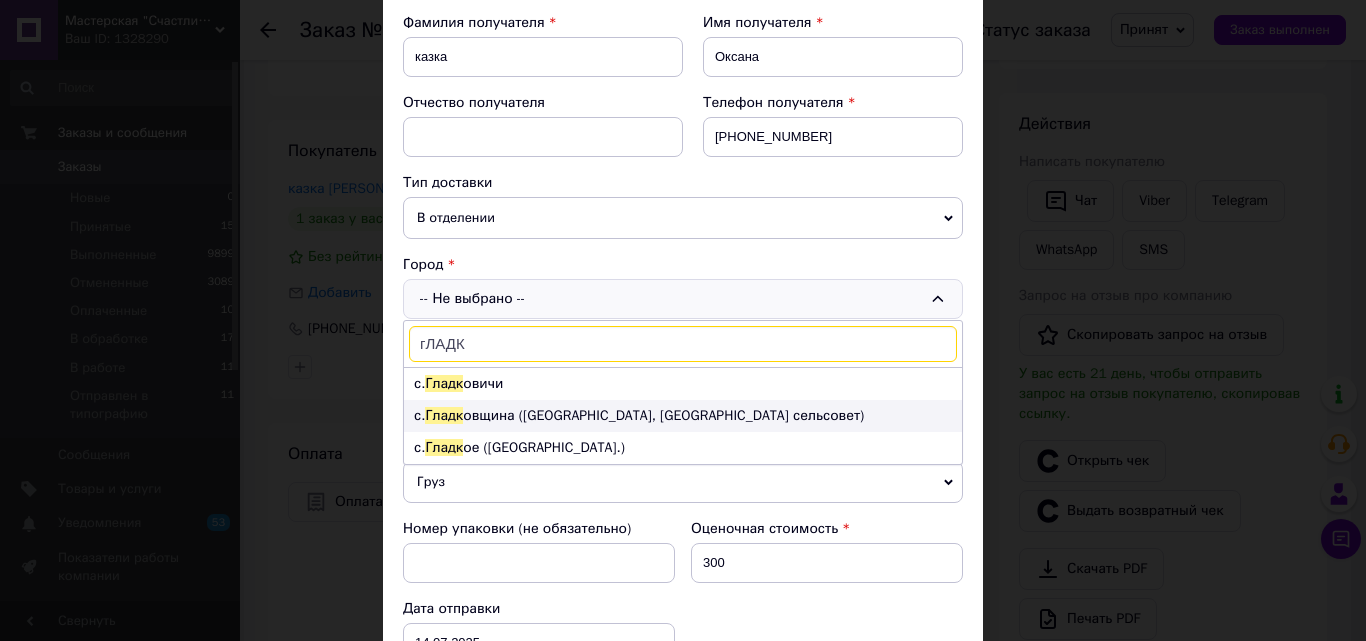 type on "гЛАДК" 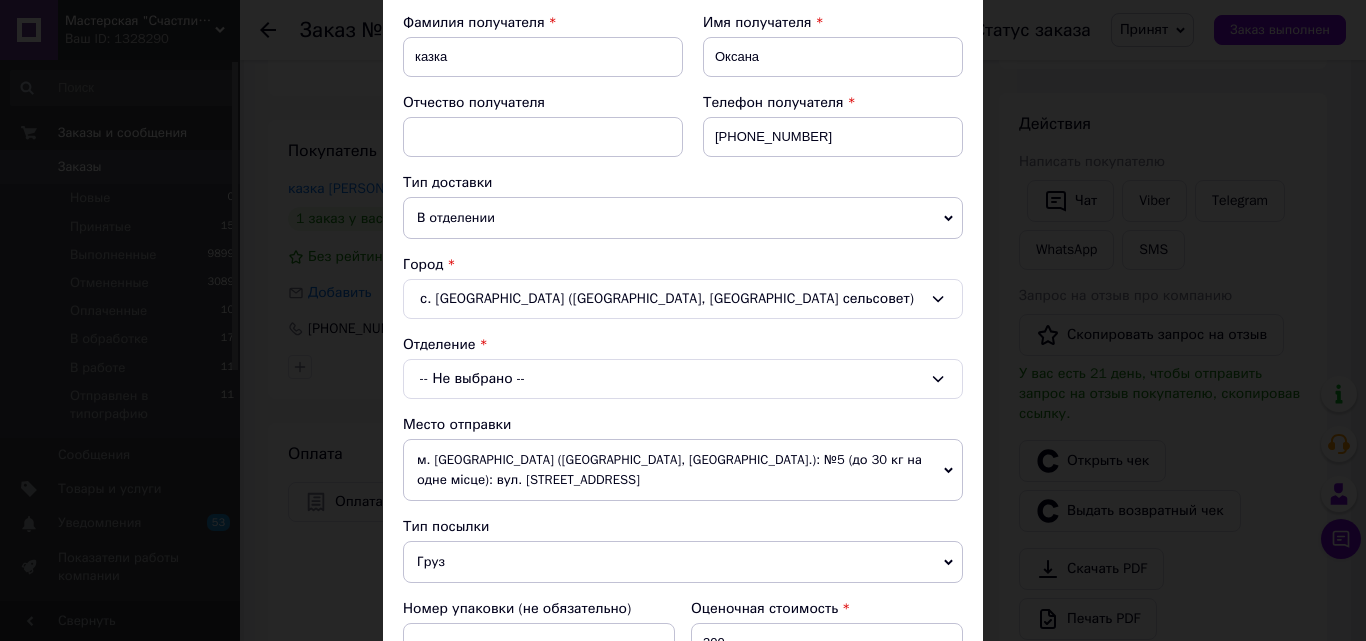 click on "-- Не выбрано --" at bounding box center [683, 379] 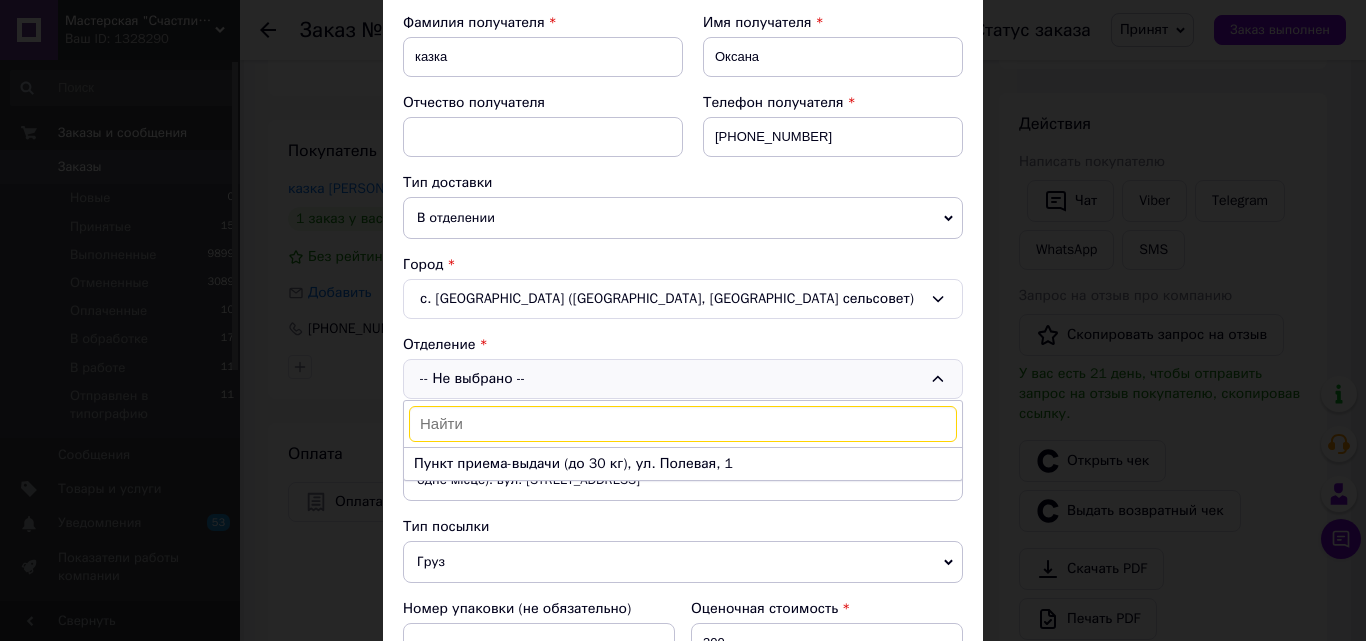 click on "Пункт приема-выдачи (до 30 кг), ул. Полевая, 1" at bounding box center (683, 464) 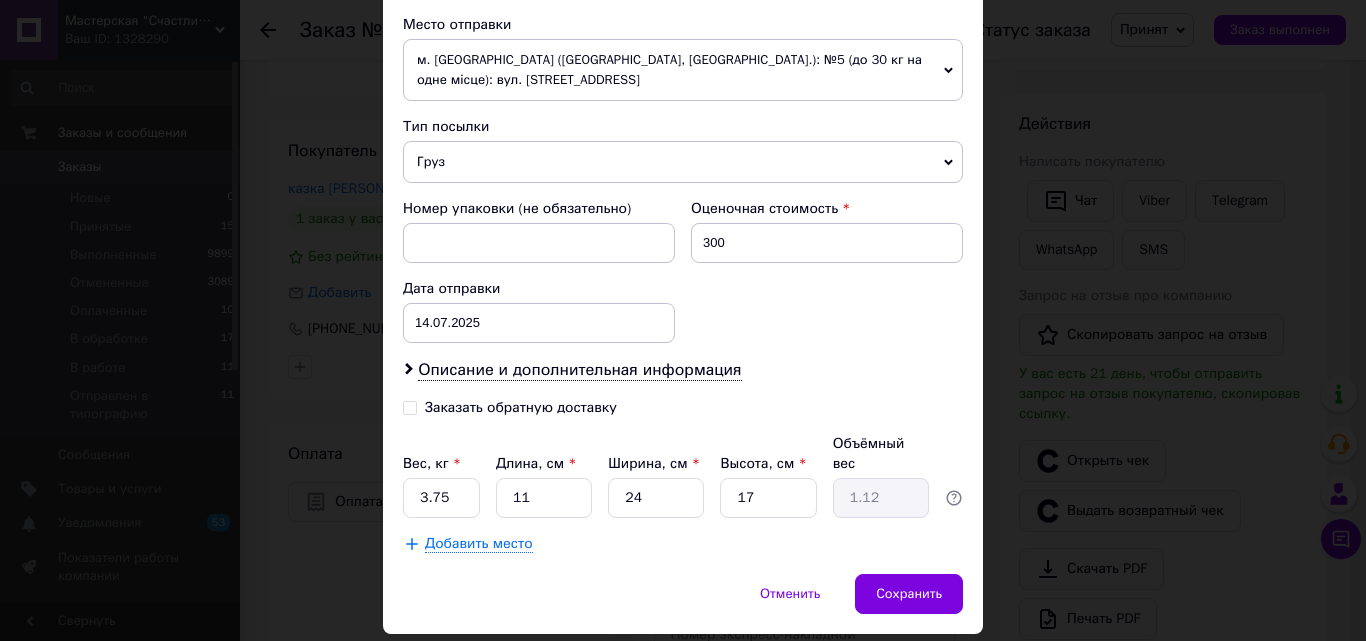 scroll, scrollTop: 600, scrollLeft: 0, axis: vertical 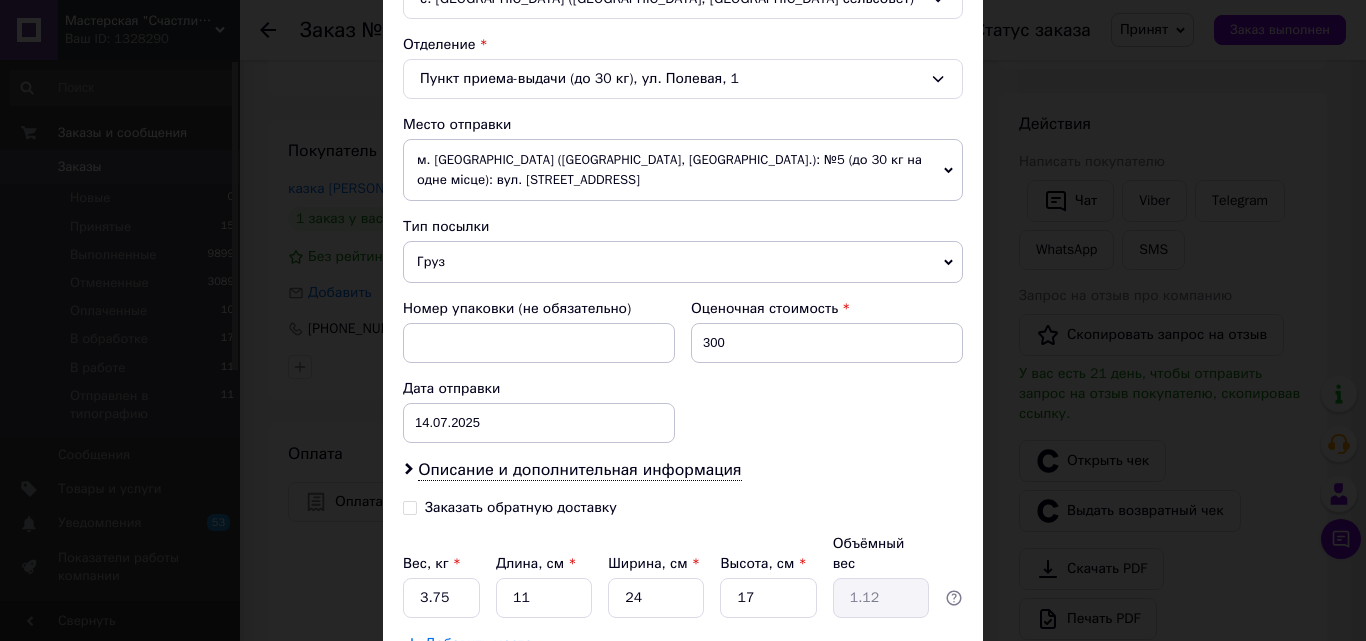click on "Груз" at bounding box center [683, 262] 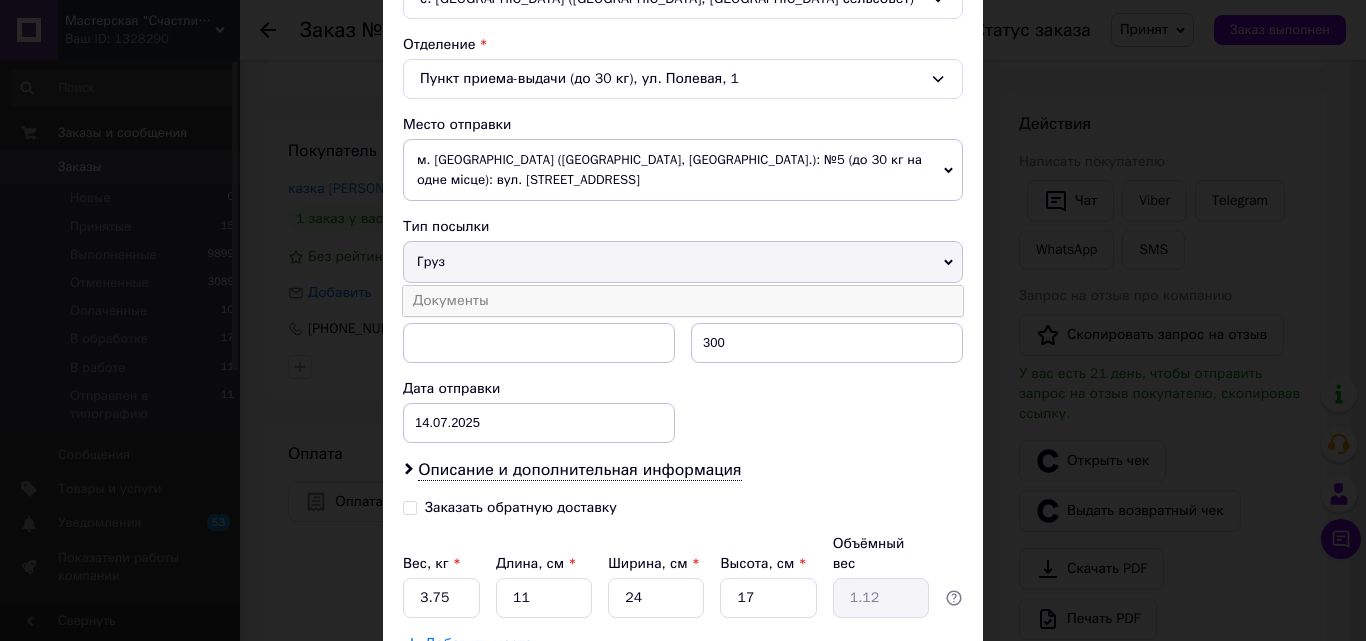 click on "Документы" at bounding box center [683, 301] 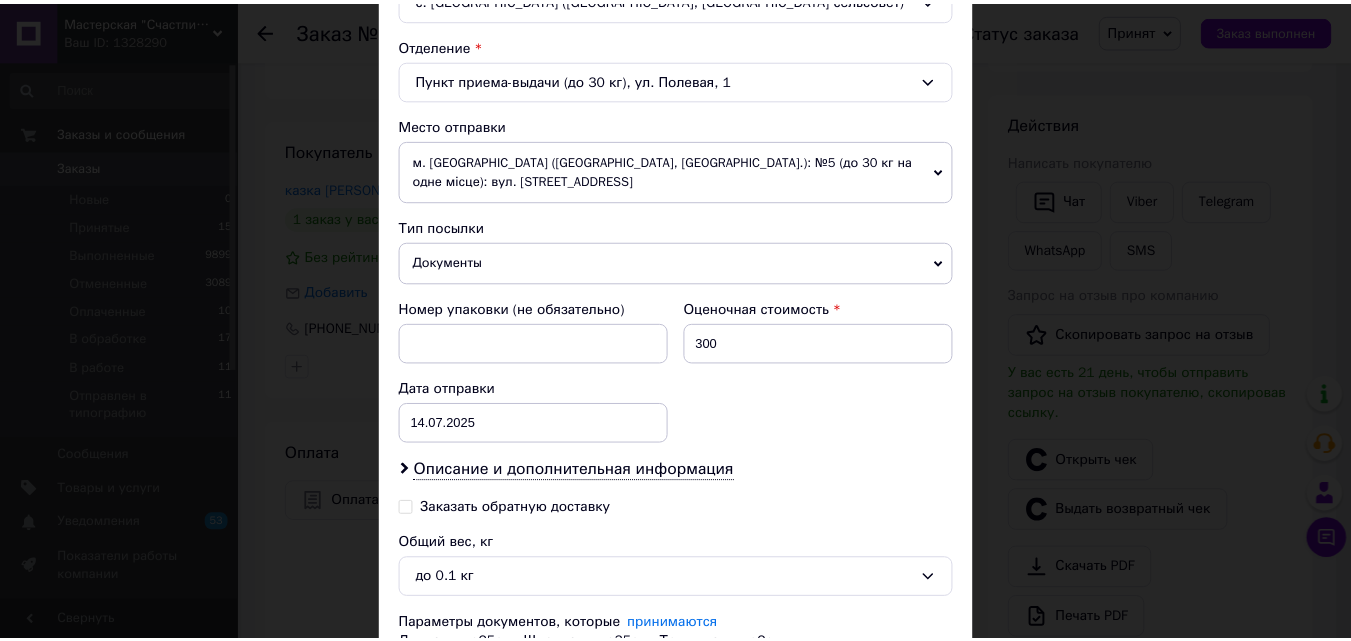 scroll, scrollTop: 763, scrollLeft: 0, axis: vertical 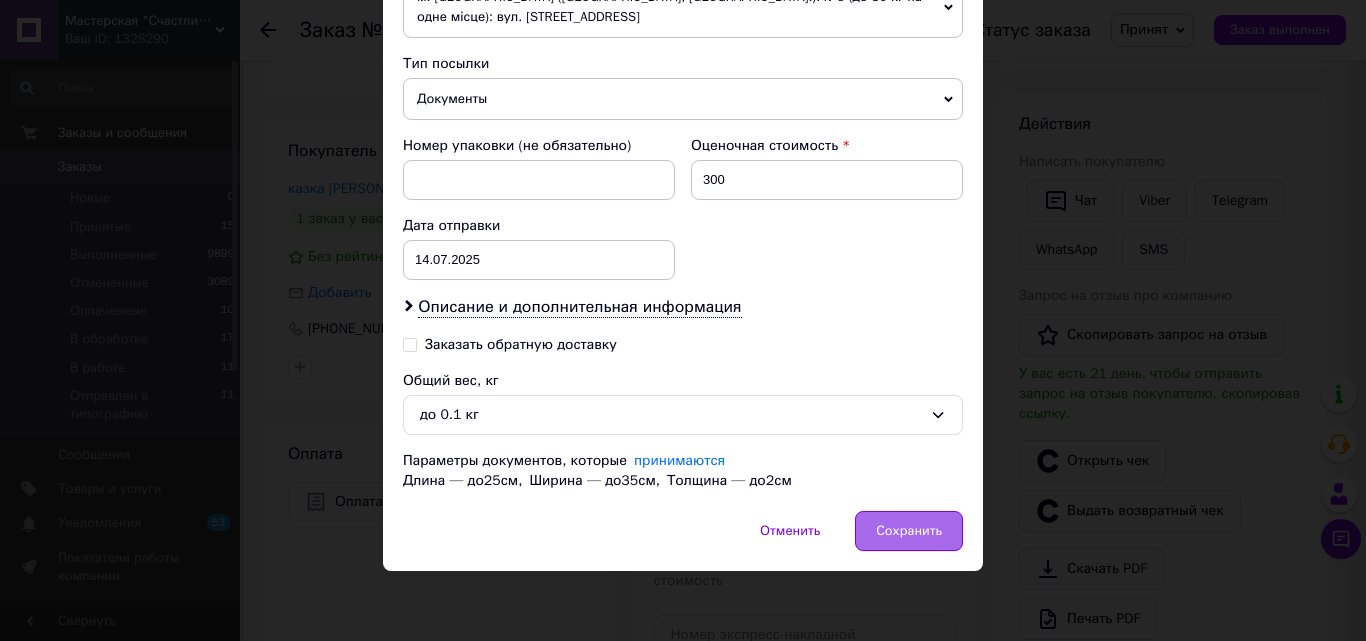click on "Сохранить" at bounding box center [909, 531] 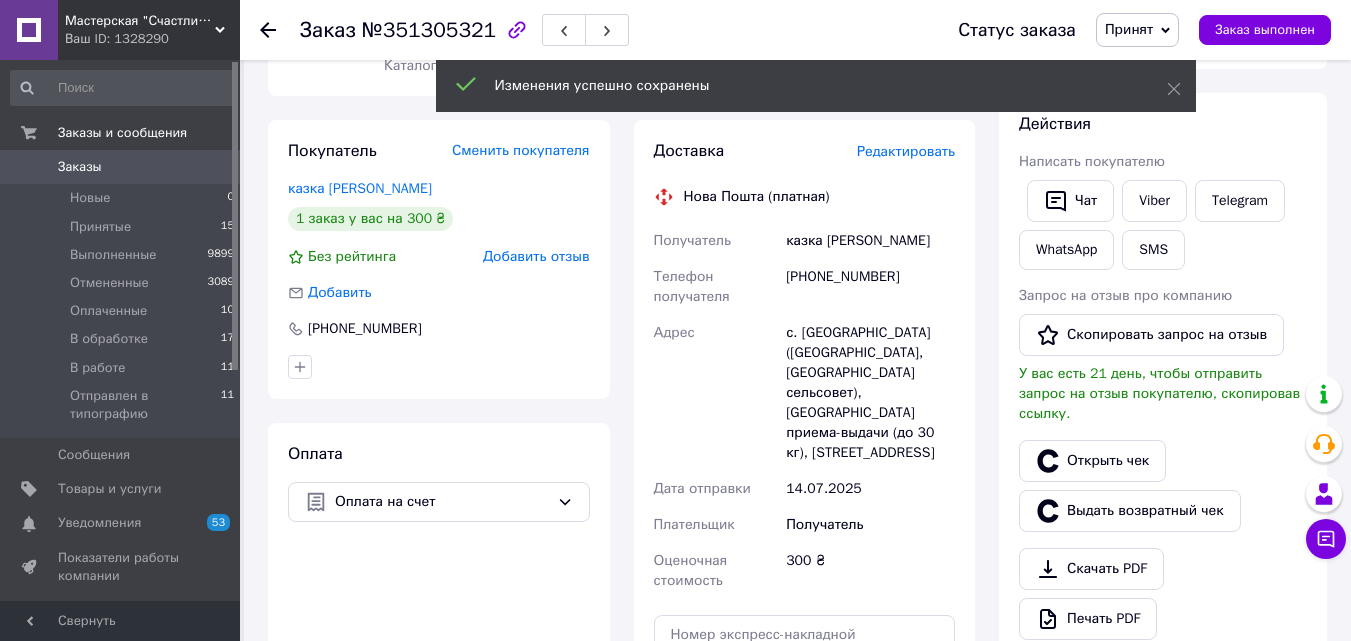 click on "Принят" at bounding box center (1129, 29) 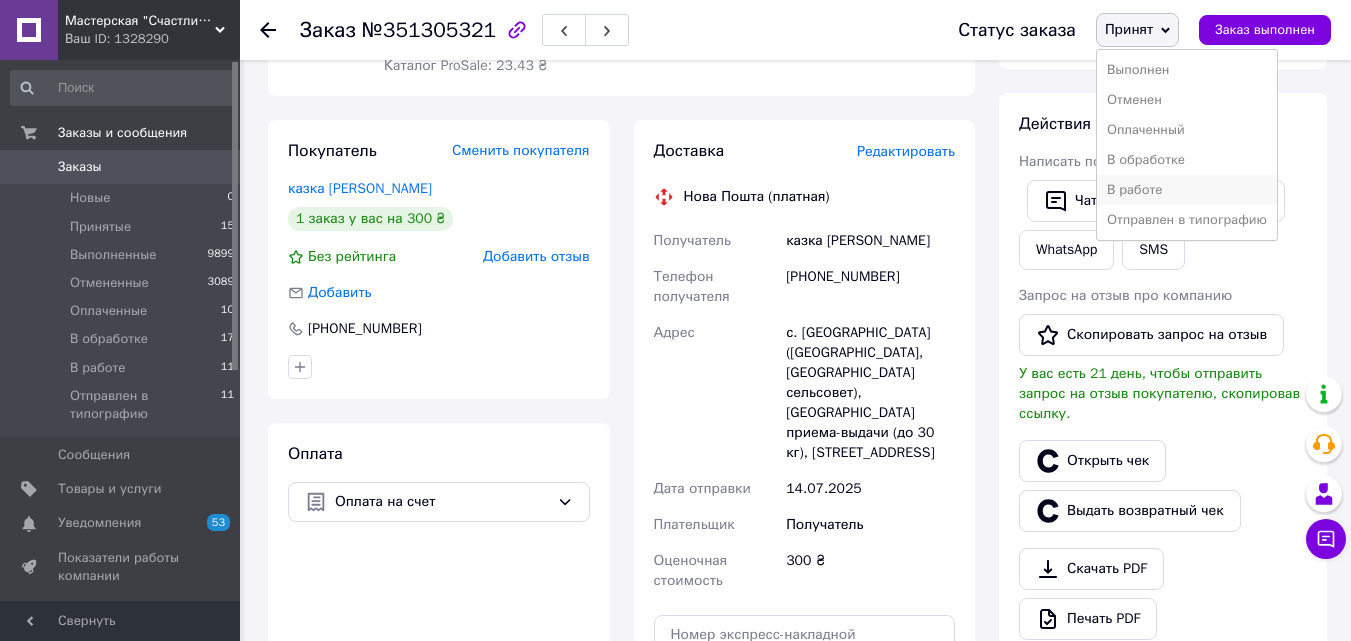 click on "В работе" at bounding box center [1187, 190] 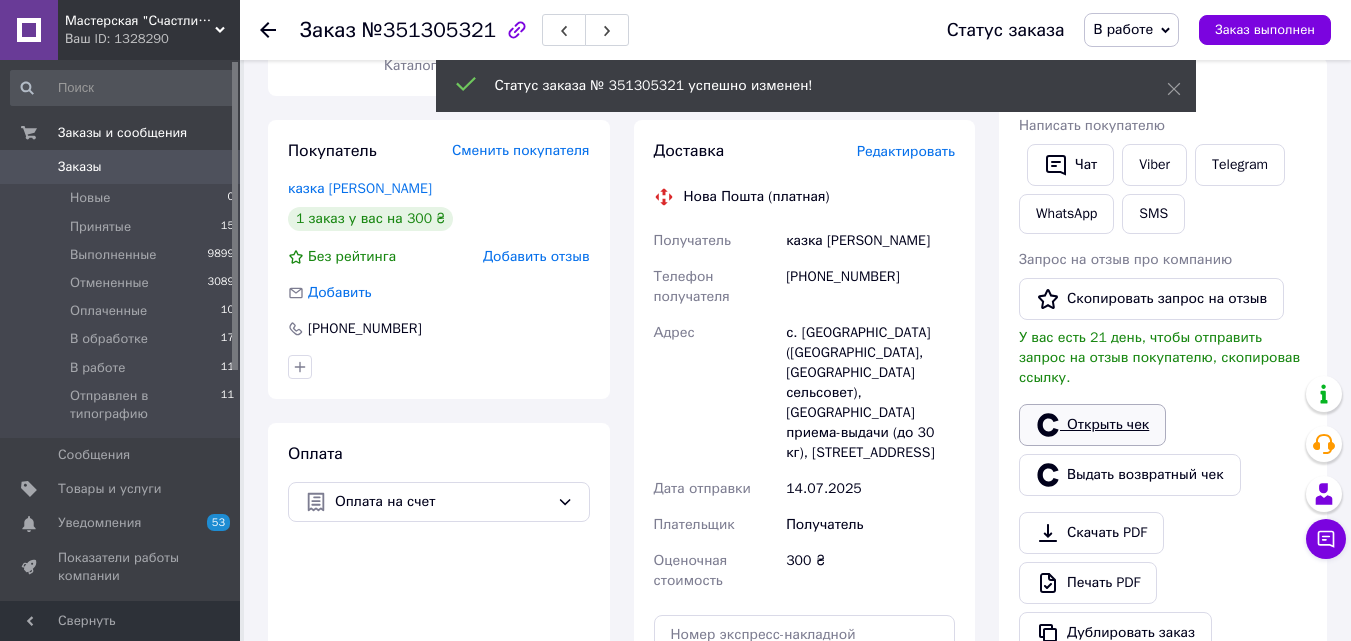 click on "У вас есть 21 день, чтобы отправить запрос на отзыв покупателю, скопировав ссылку." at bounding box center (1159, 357) 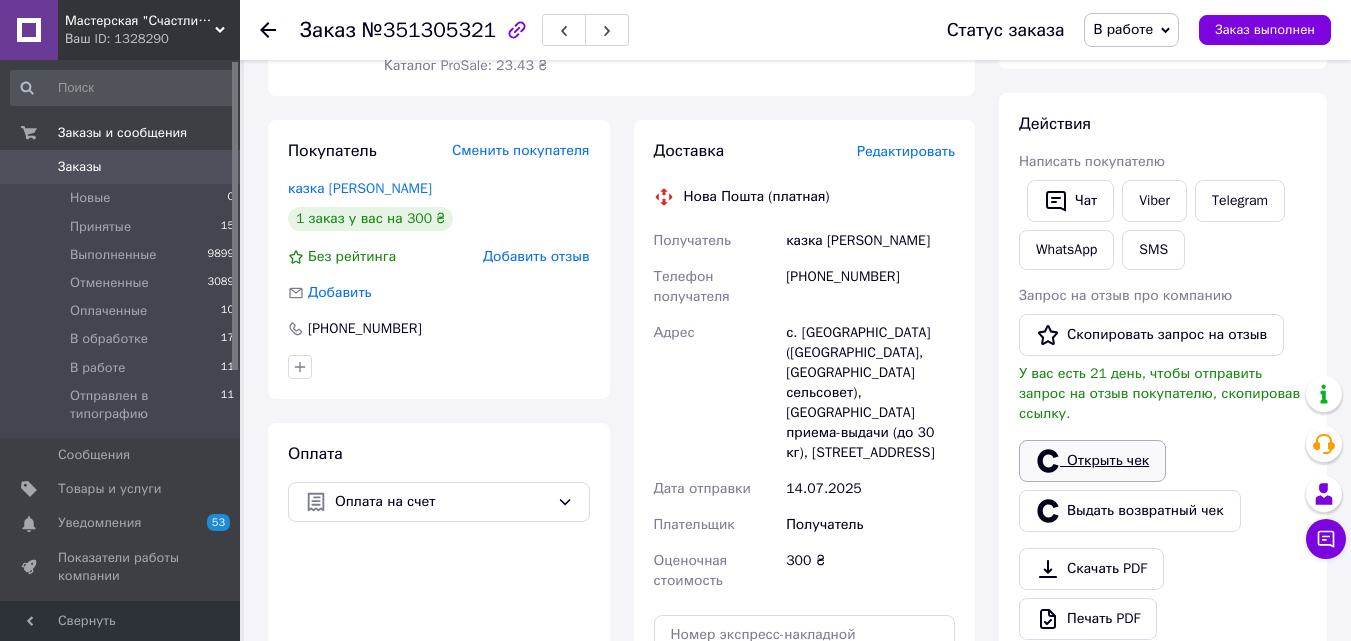 click on "Открыть чек" at bounding box center (1092, 461) 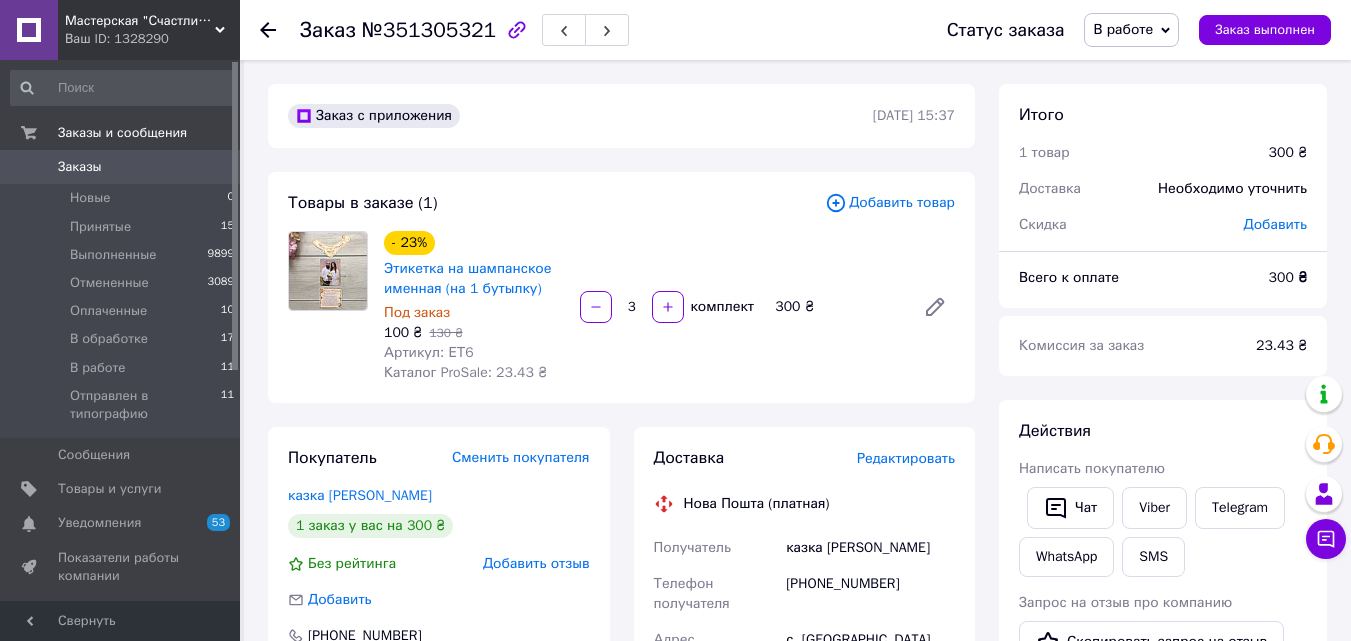 scroll, scrollTop: 300, scrollLeft: 0, axis: vertical 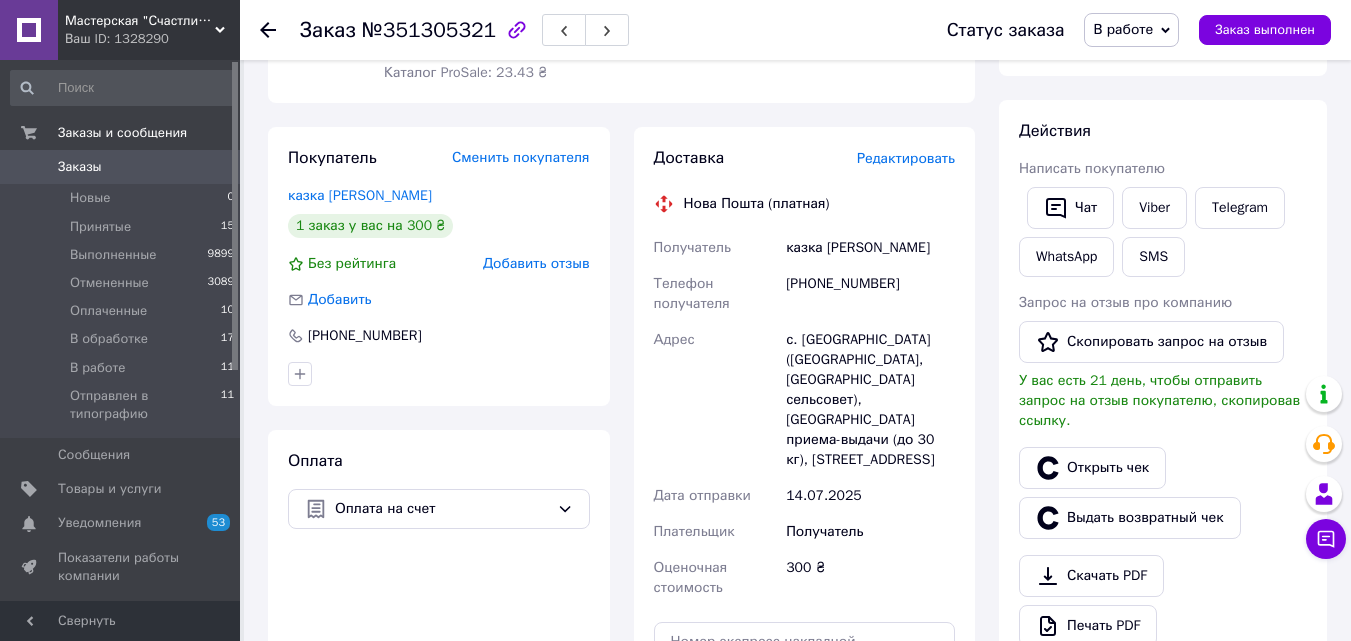 click 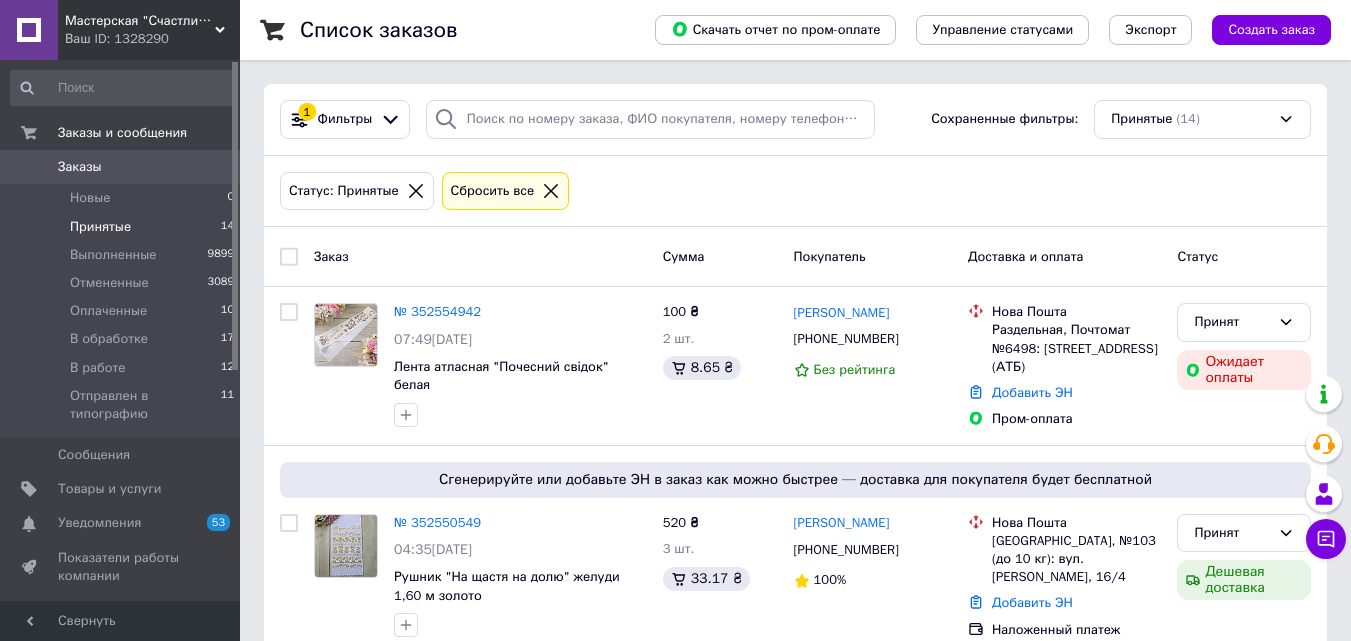 scroll, scrollTop: 100, scrollLeft: 0, axis: vertical 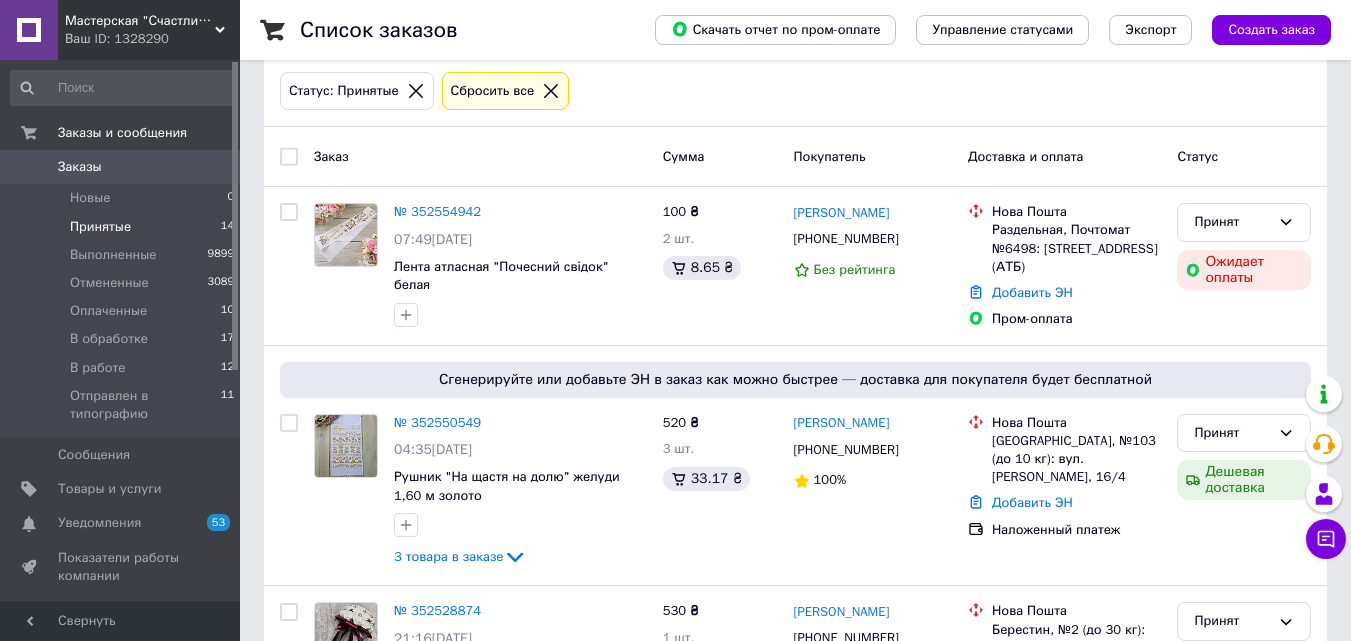 click 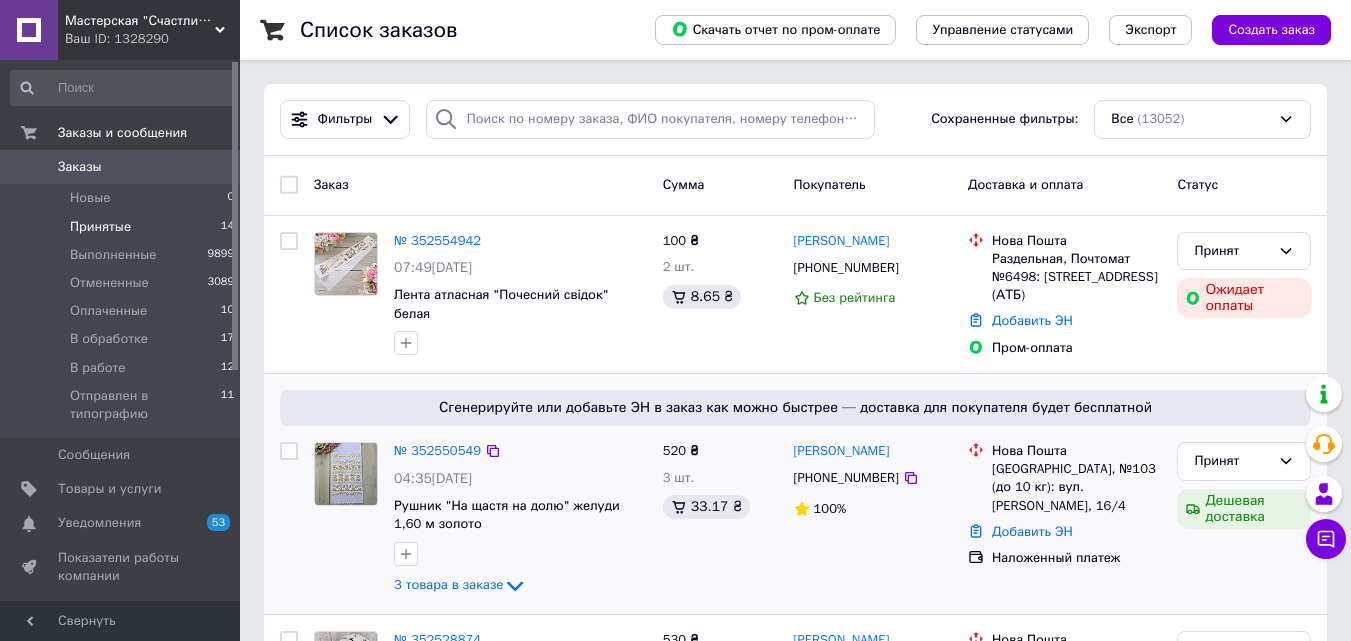 scroll, scrollTop: 200, scrollLeft: 0, axis: vertical 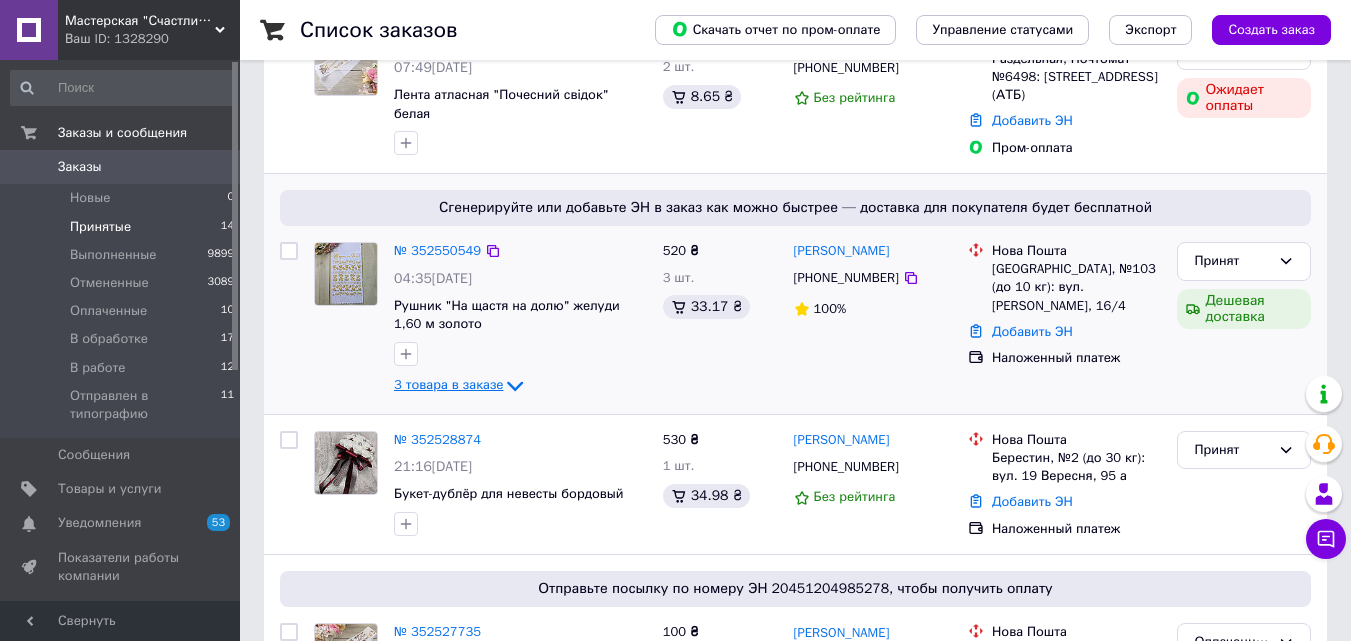 click 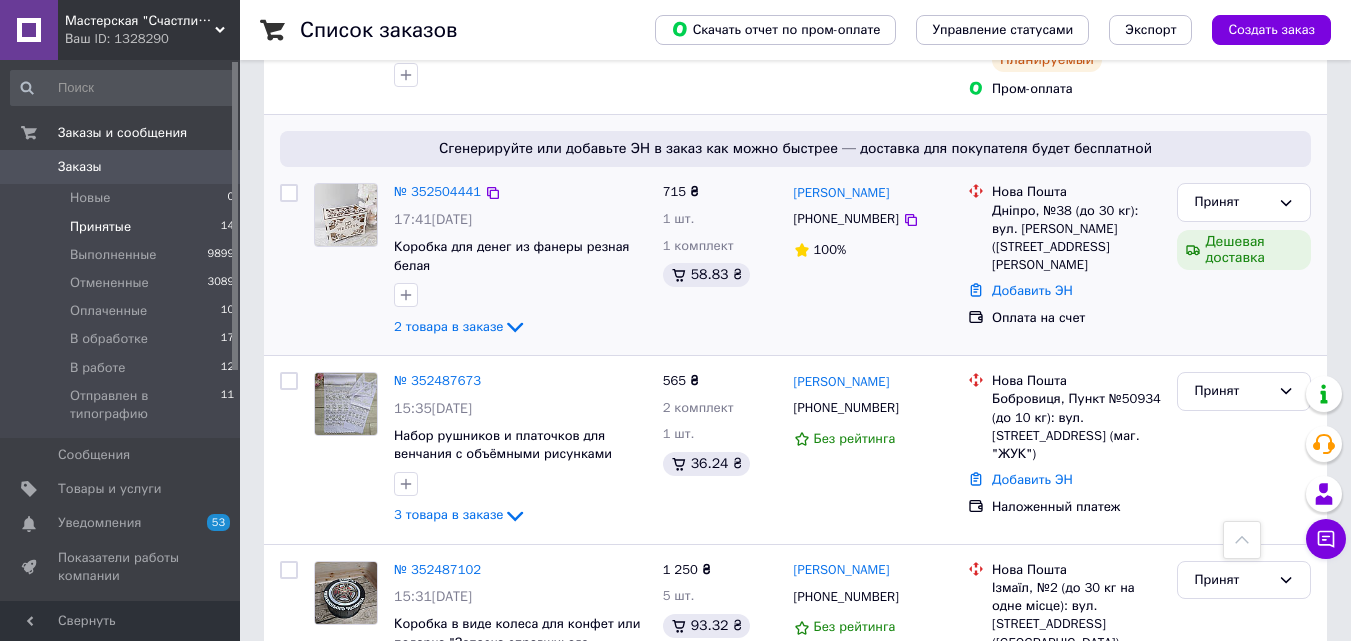 scroll, scrollTop: 1200, scrollLeft: 0, axis: vertical 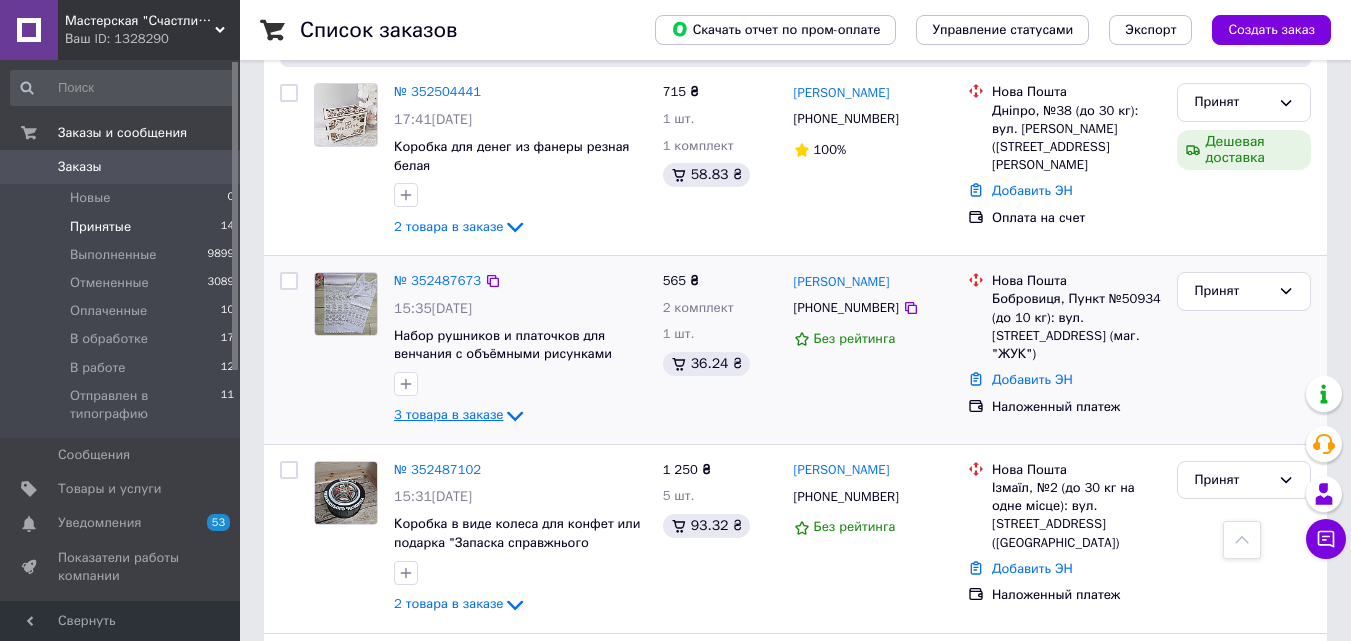 click 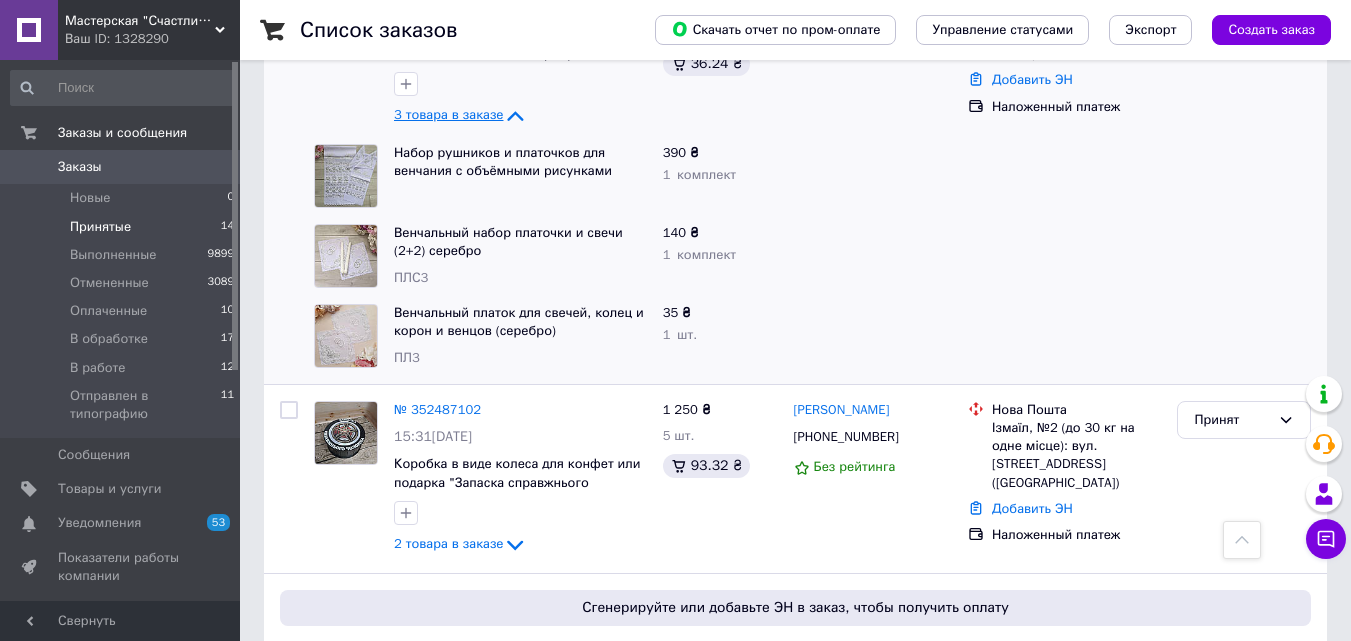 scroll, scrollTop: 1600, scrollLeft: 0, axis: vertical 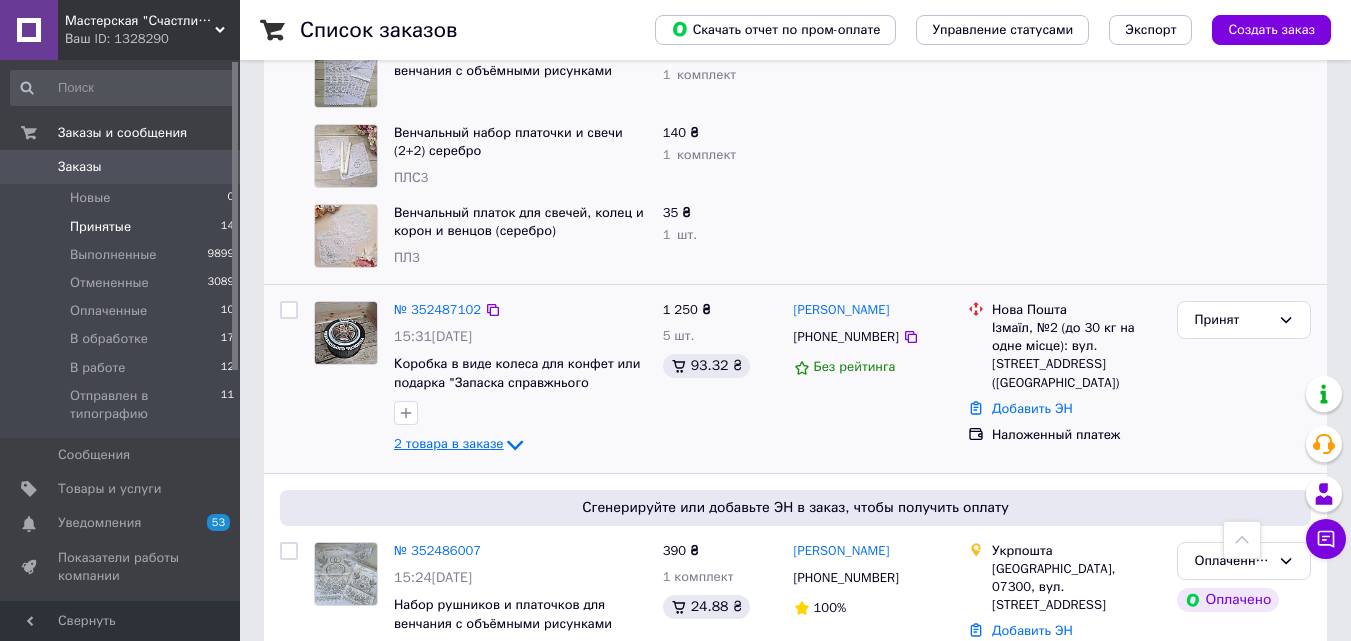 click 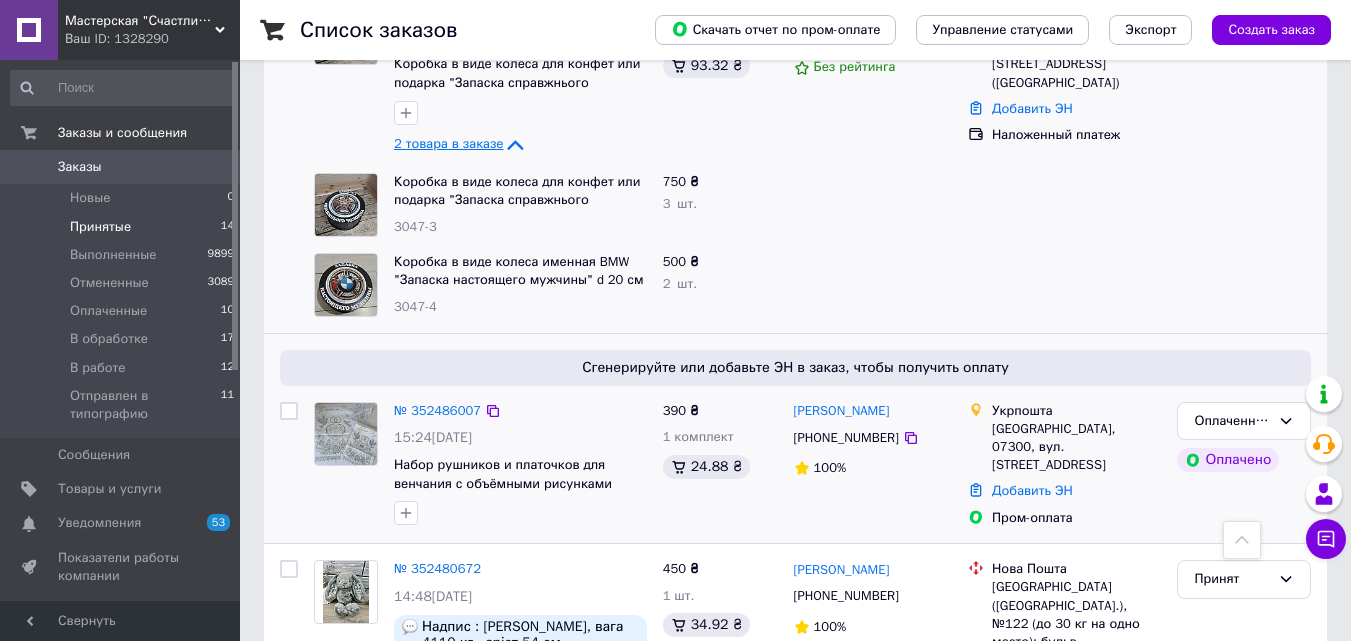 scroll, scrollTop: 2000, scrollLeft: 0, axis: vertical 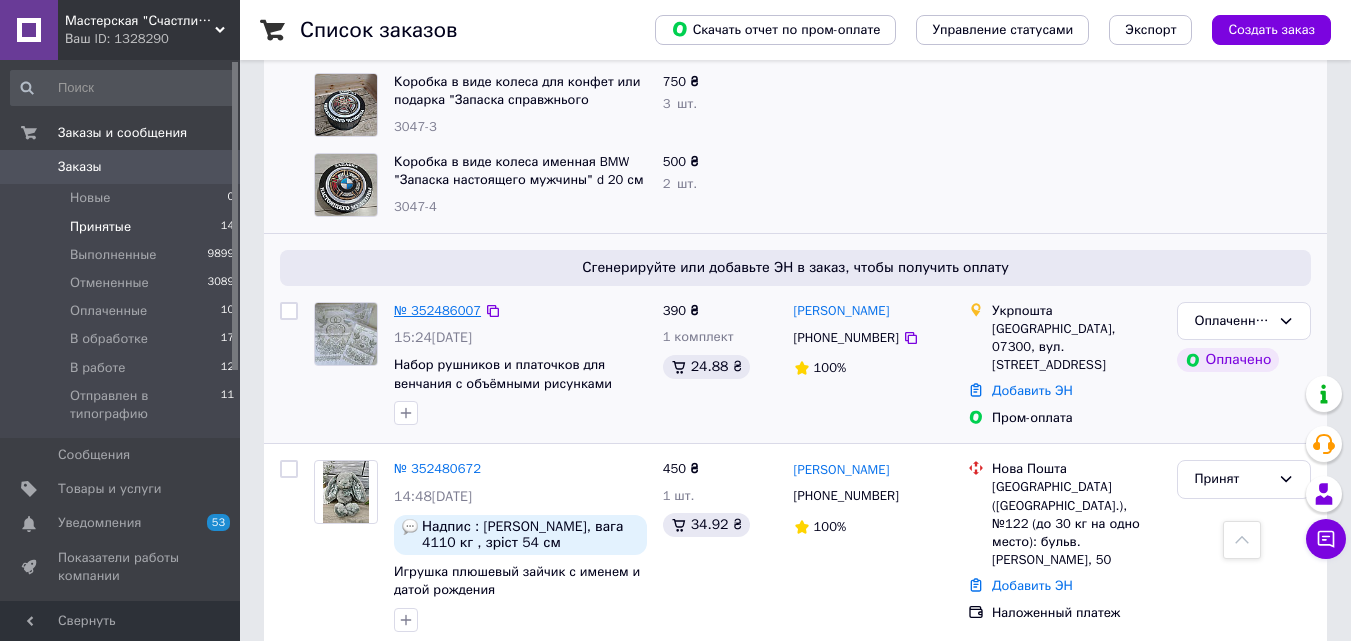 click on "№ 352486007" at bounding box center [437, 310] 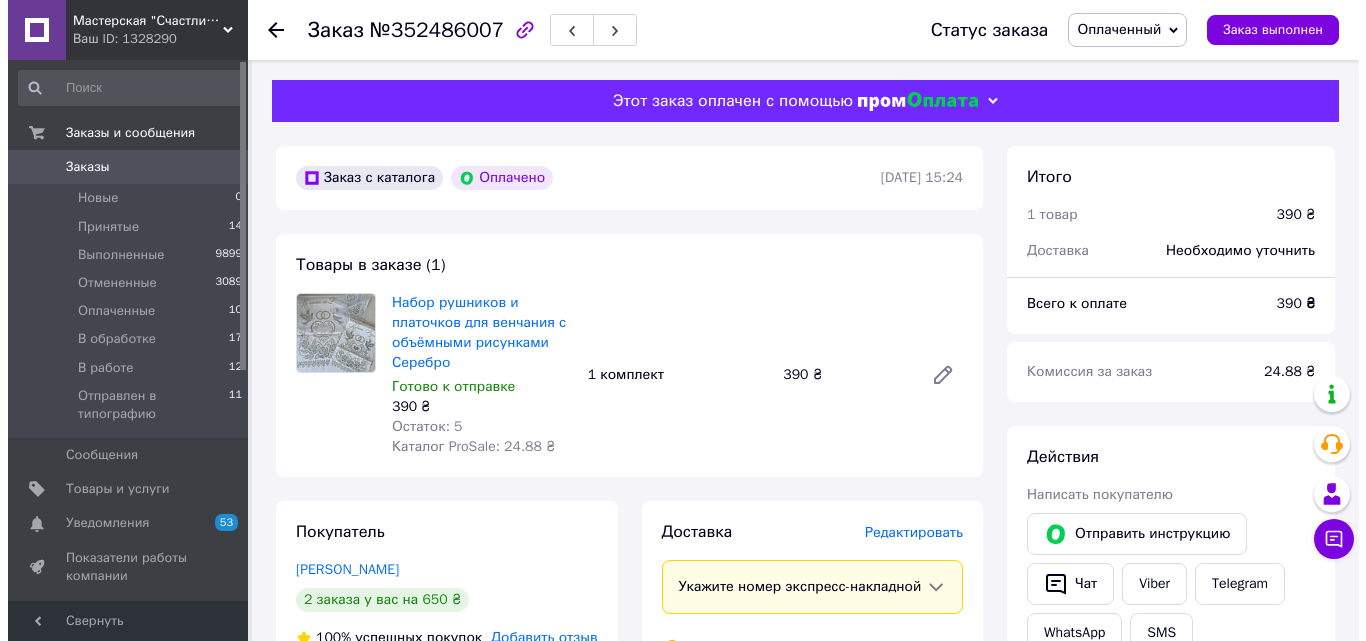 scroll, scrollTop: 100, scrollLeft: 0, axis: vertical 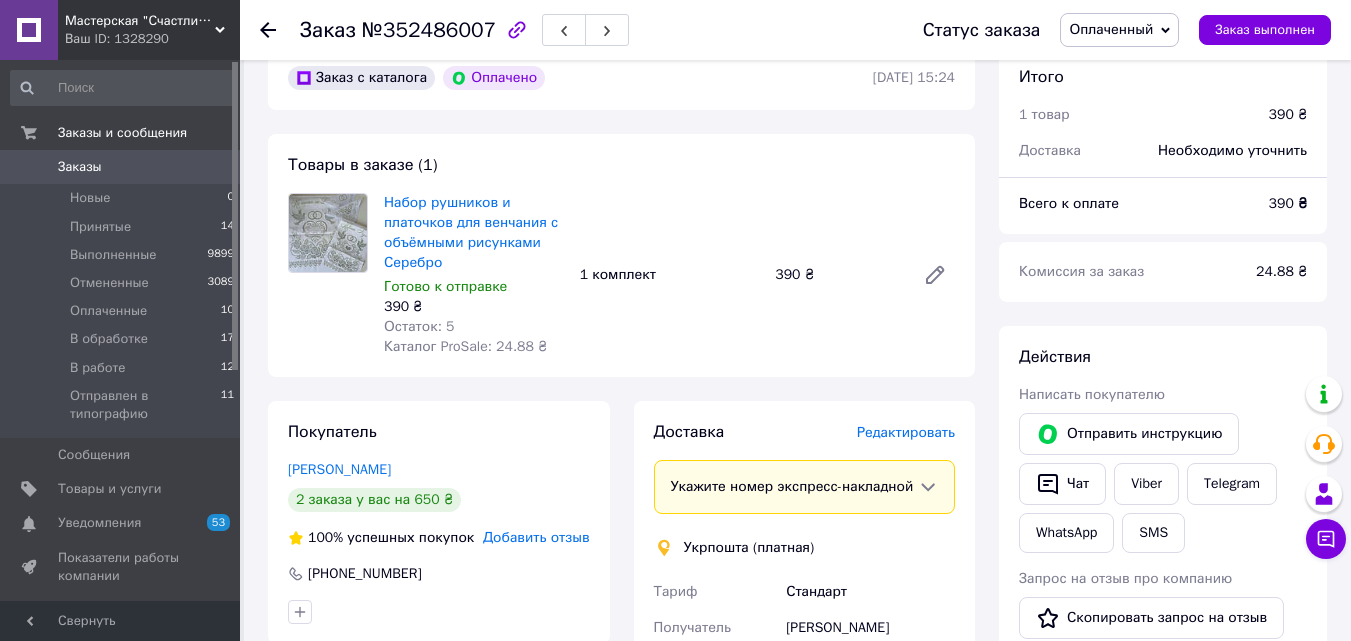 click on "Редактировать" at bounding box center [906, 432] 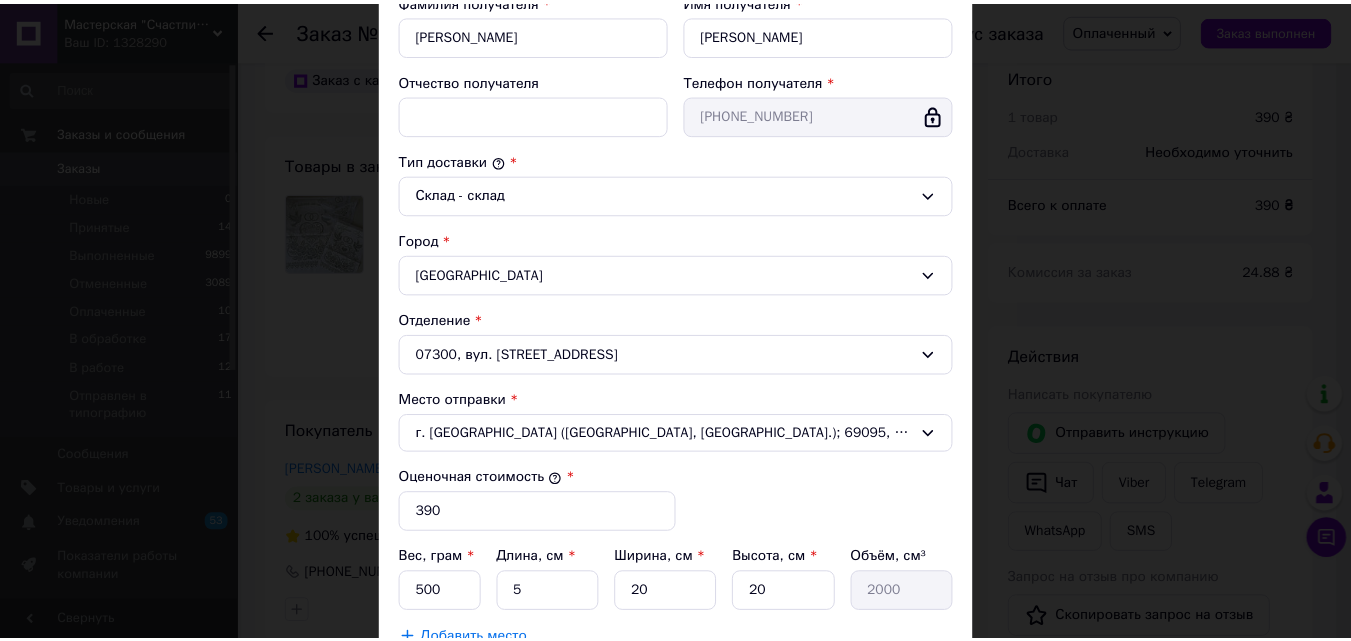 scroll, scrollTop: 610, scrollLeft: 0, axis: vertical 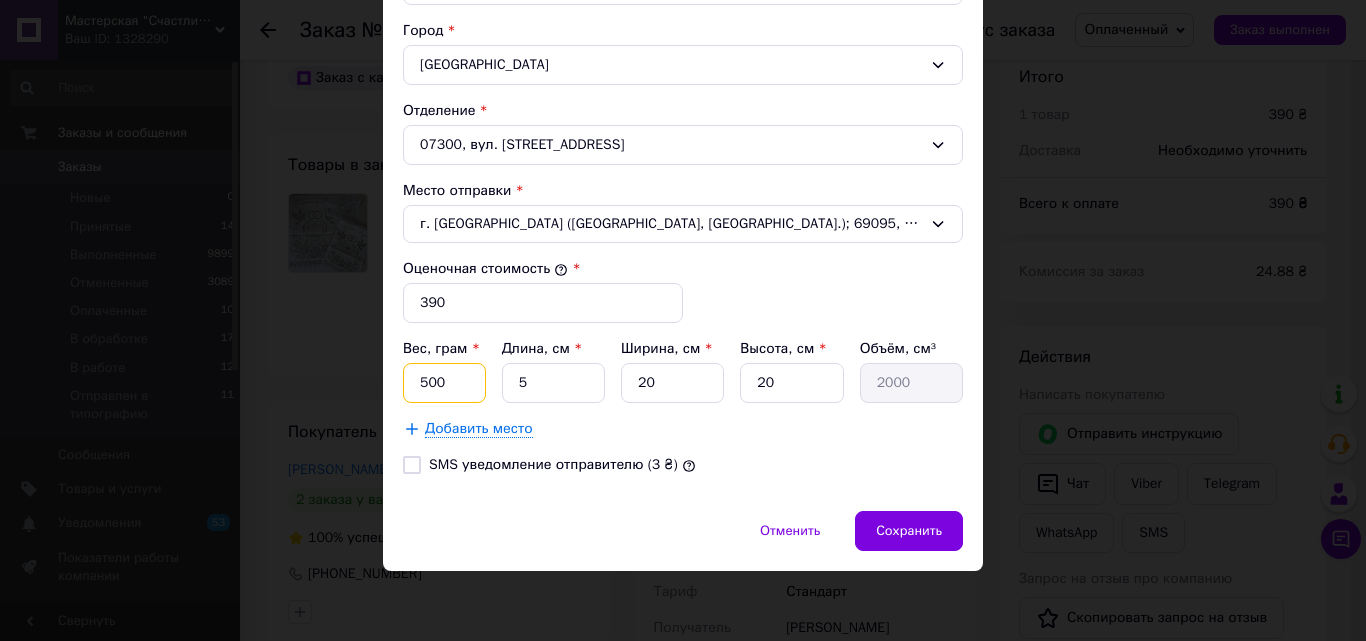 drag, startPoint x: 445, startPoint y: 390, endPoint x: 407, endPoint y: 383, distance: 38.63936 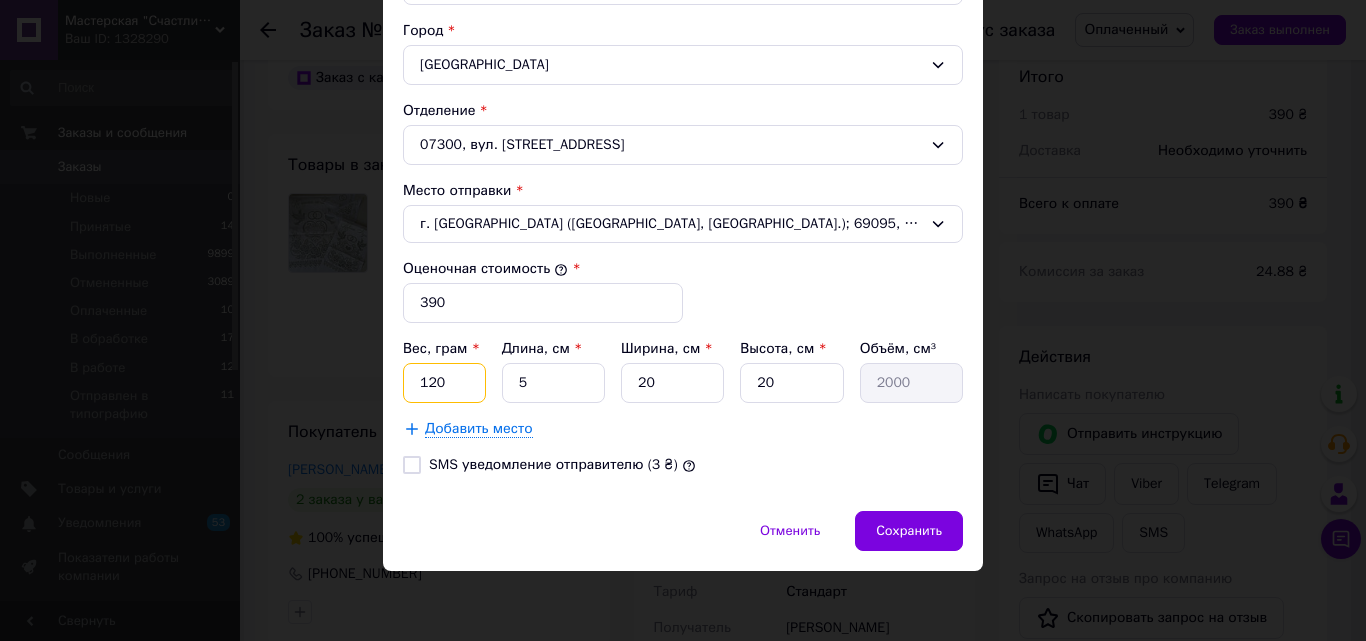 type on "120" 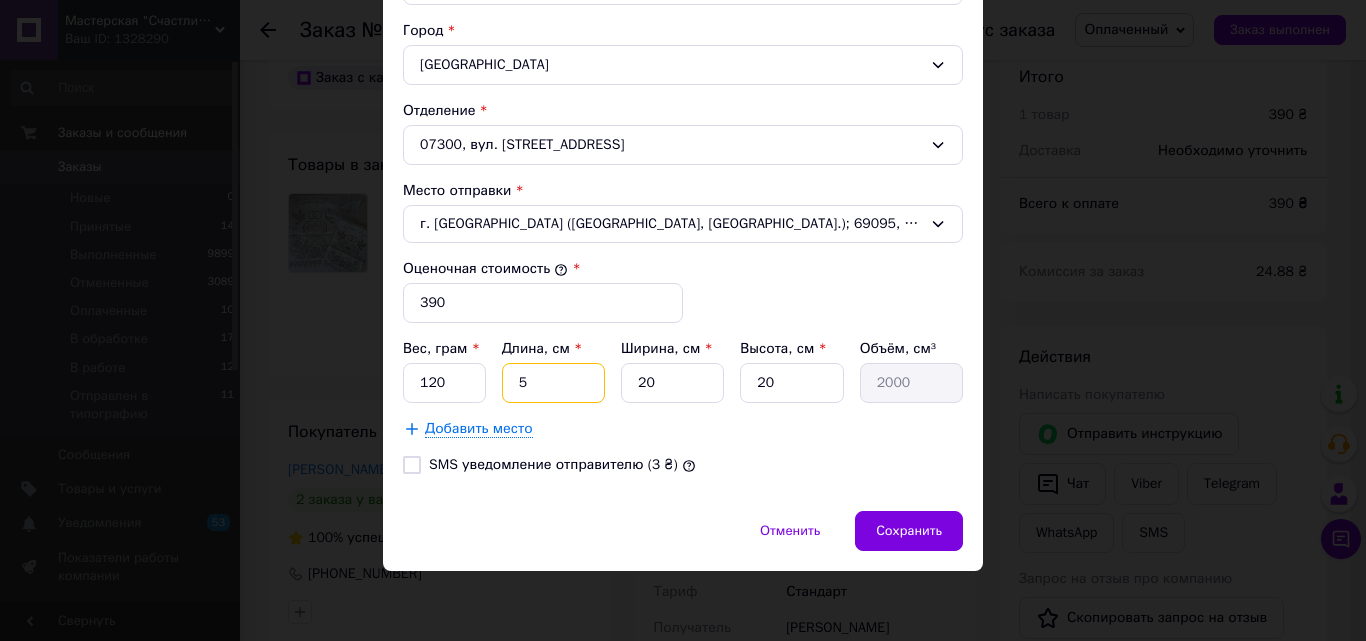 drag, startPoint x: 542, startPoint y: 388, endPoint x: 481, endPoint y: 388, distance: 61 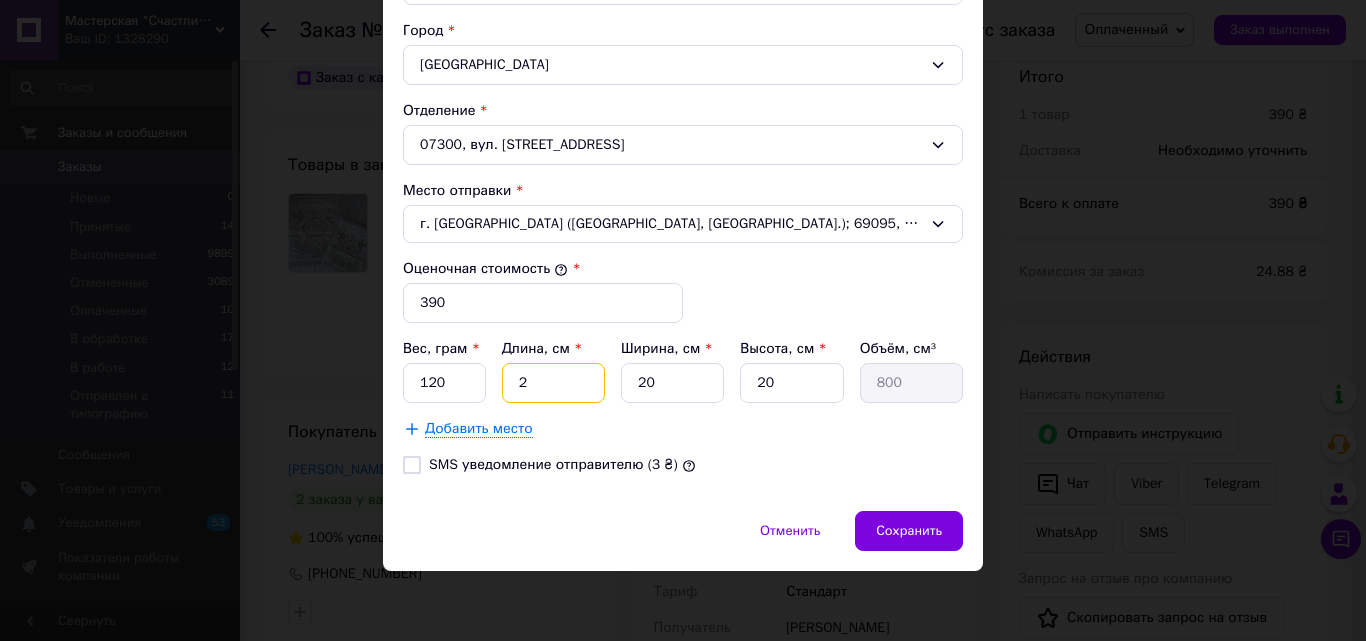 type on "2" 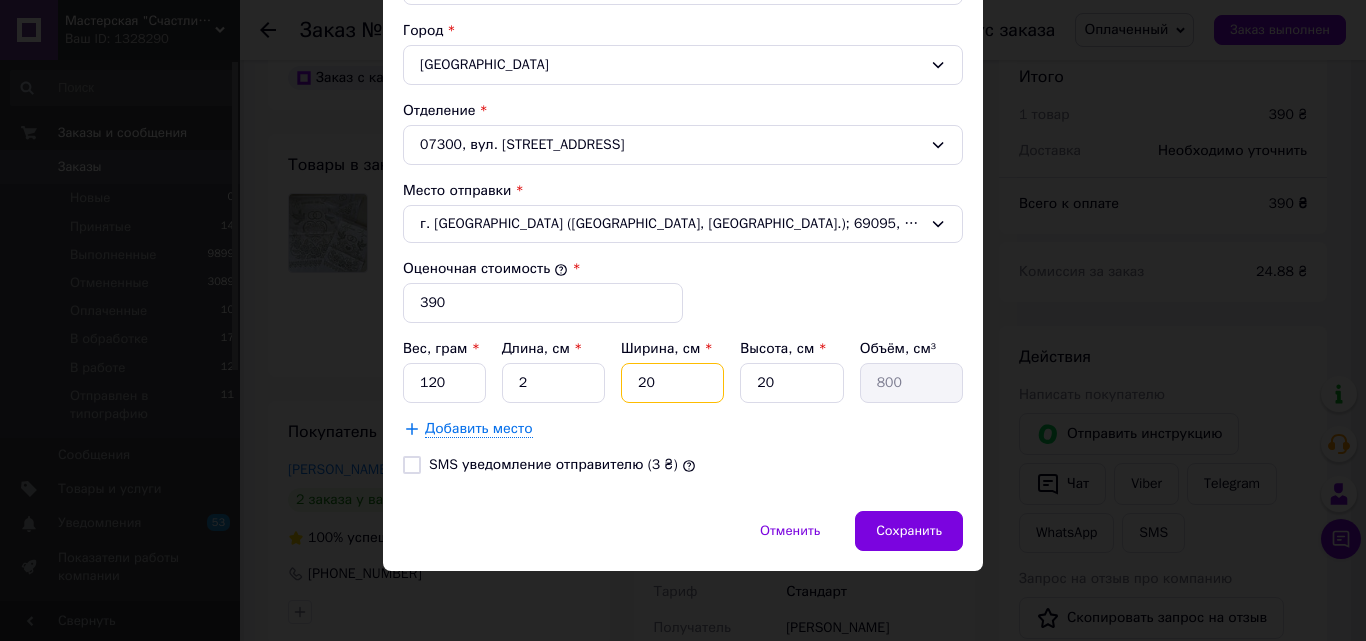 drag, startPoint x: 639, startPoint y: 385, endPoint x: 622, endPoint y: 376, distance: 19.235384 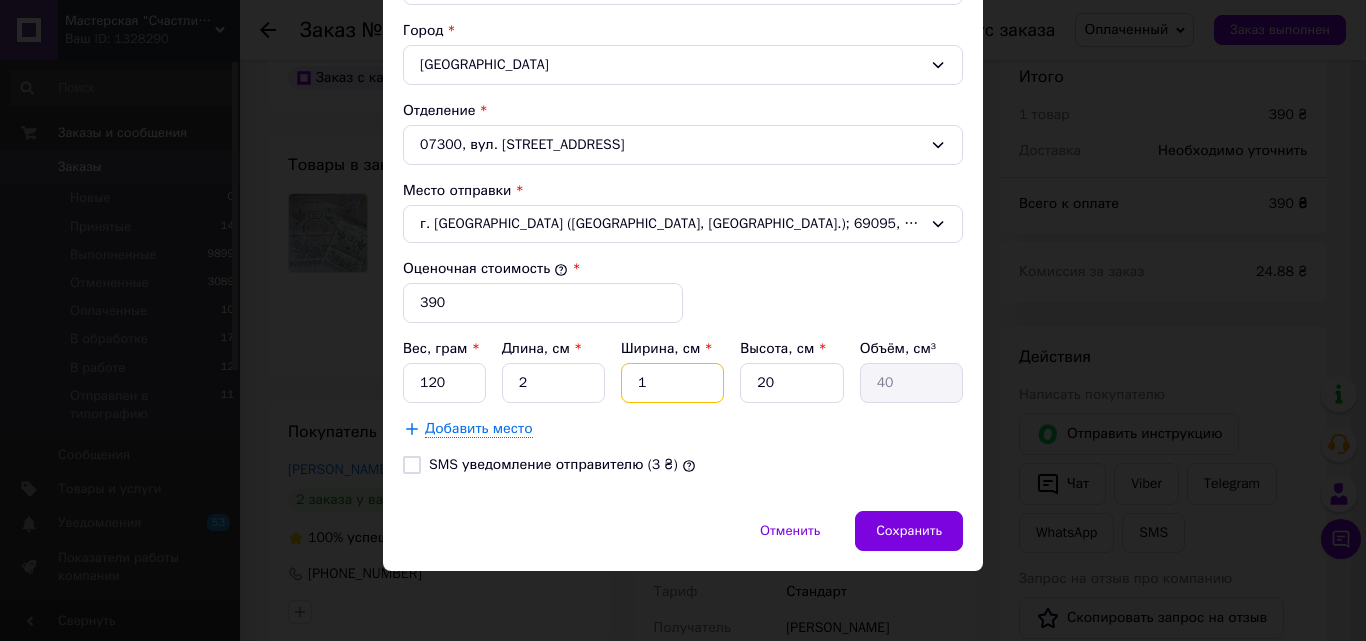 type on "10" 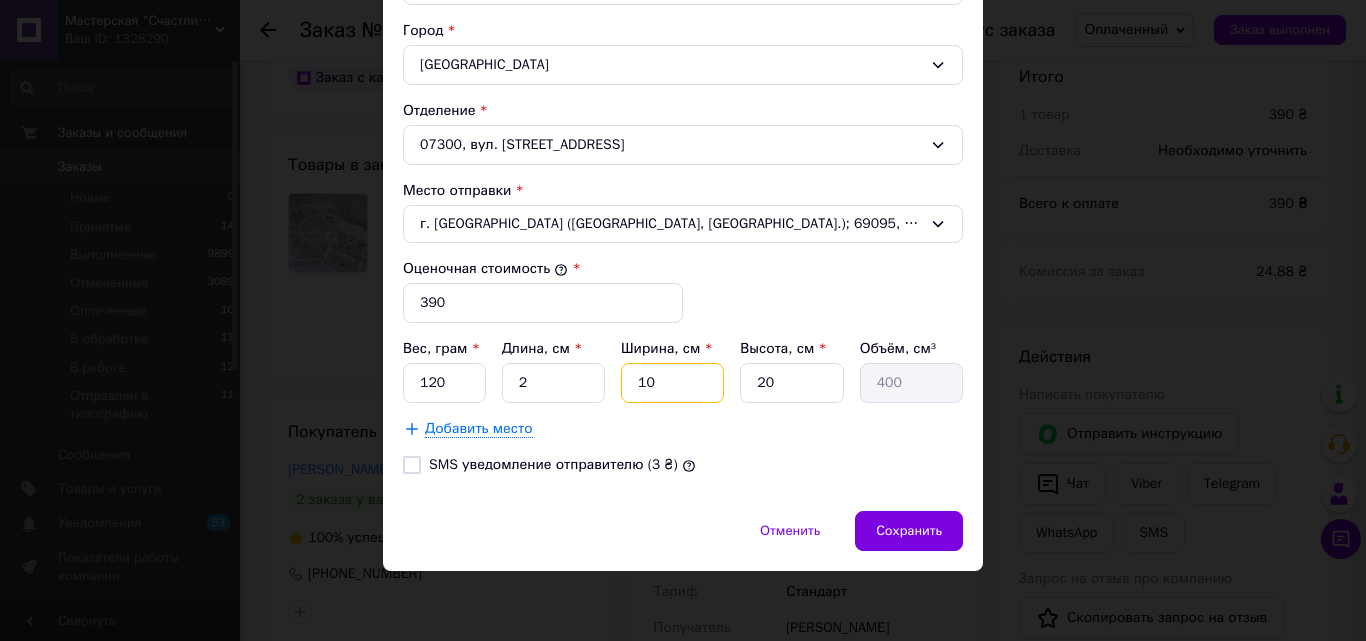 type on "10" 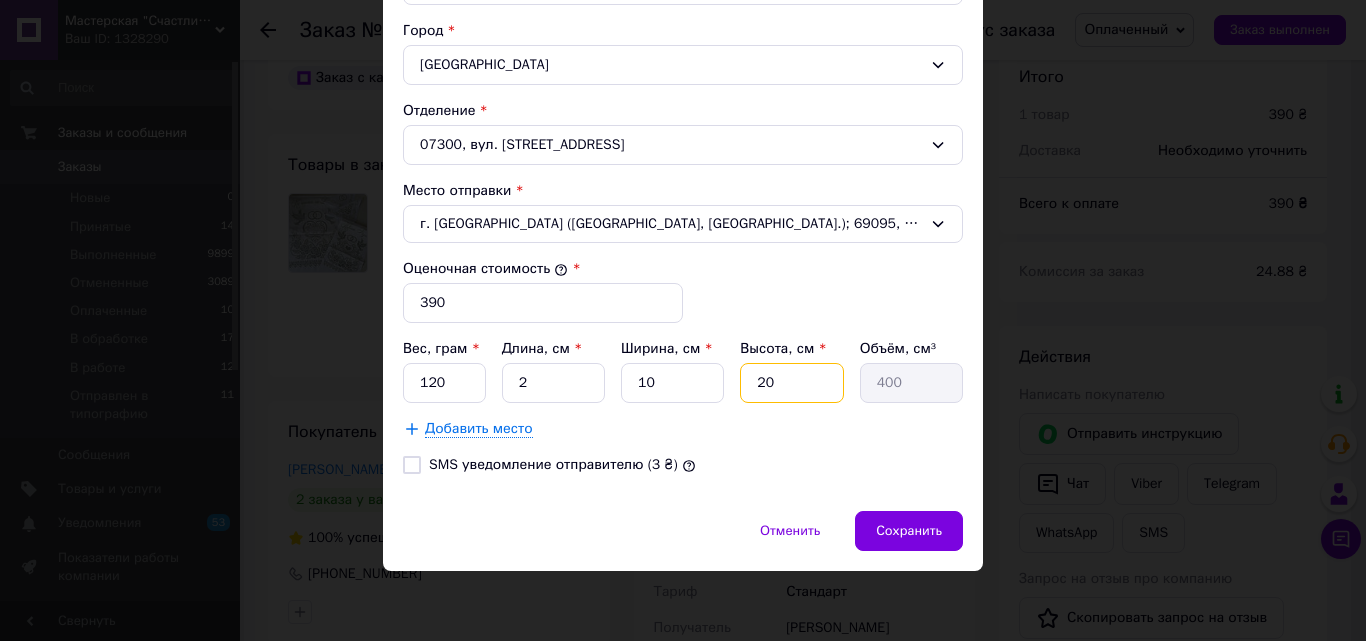 drag, startPoint x: 765, startPoint y: 378, endPoint x: 752, endPoint y: 382, distance: 13.601471 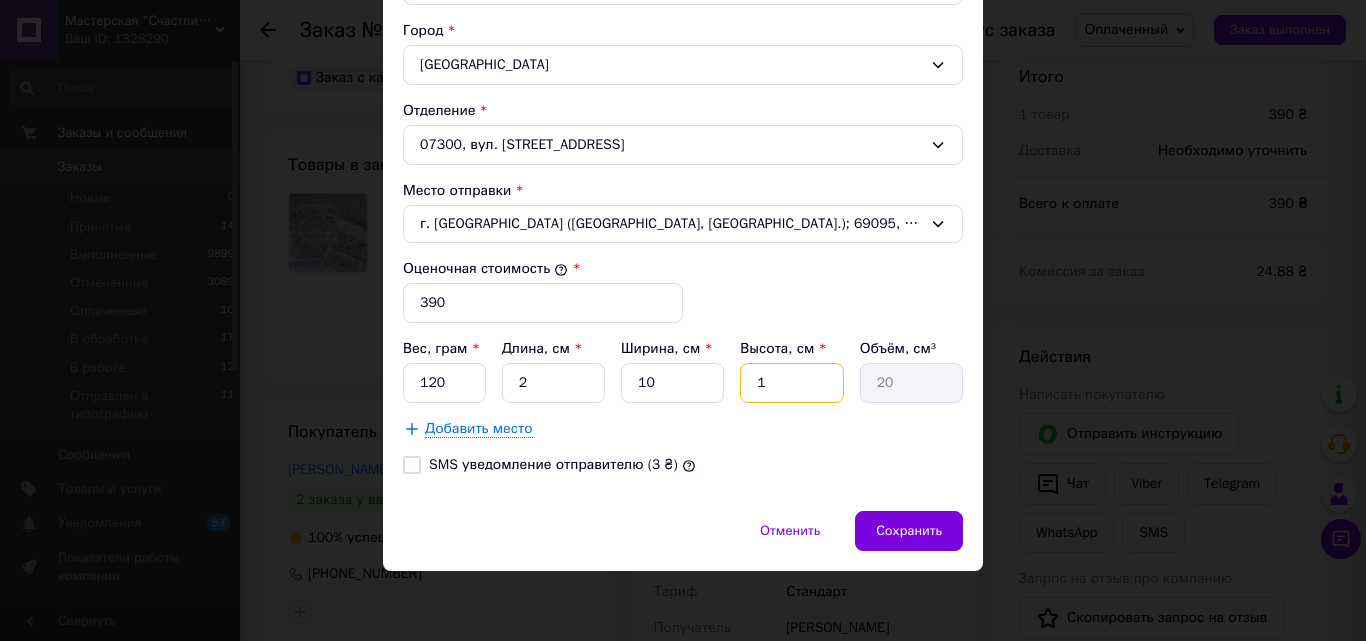 type on "10" 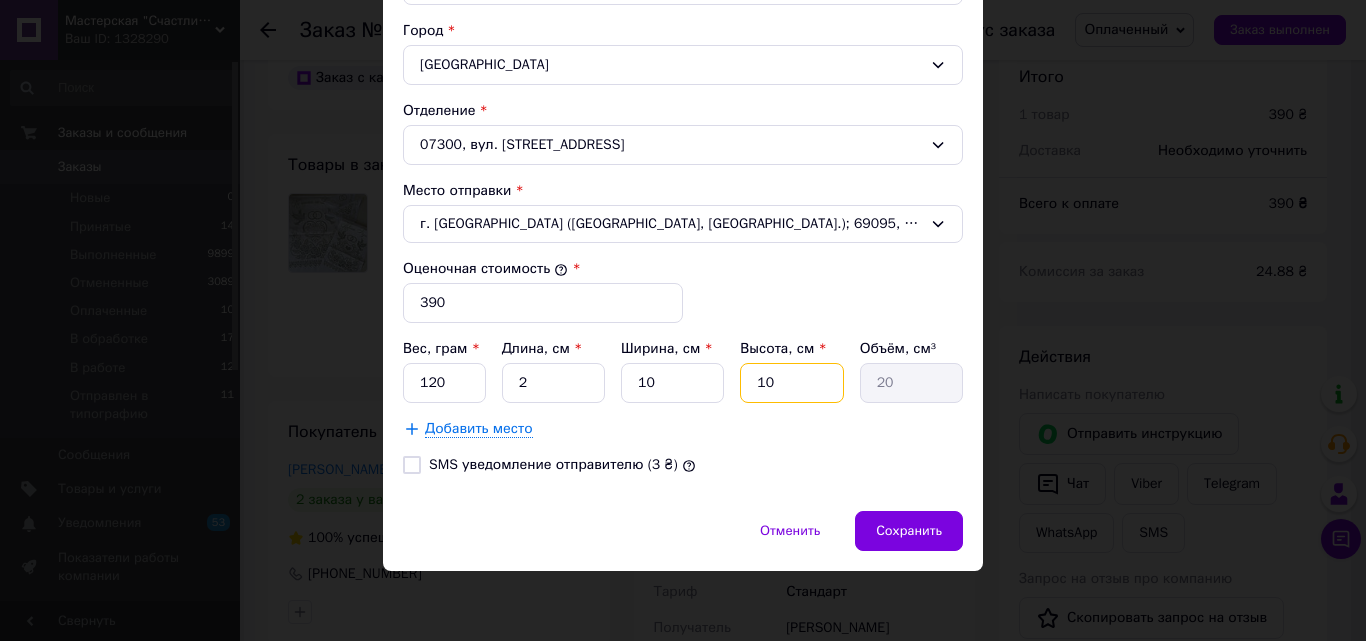 type on "200" 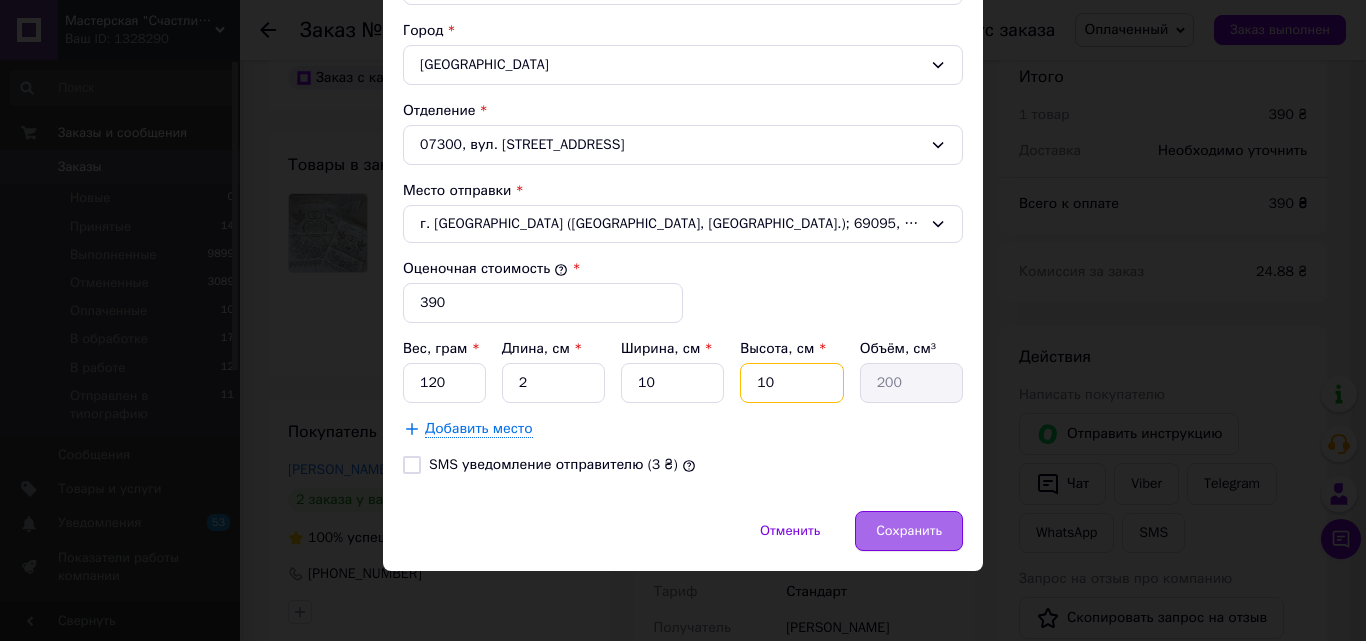 type on "10" 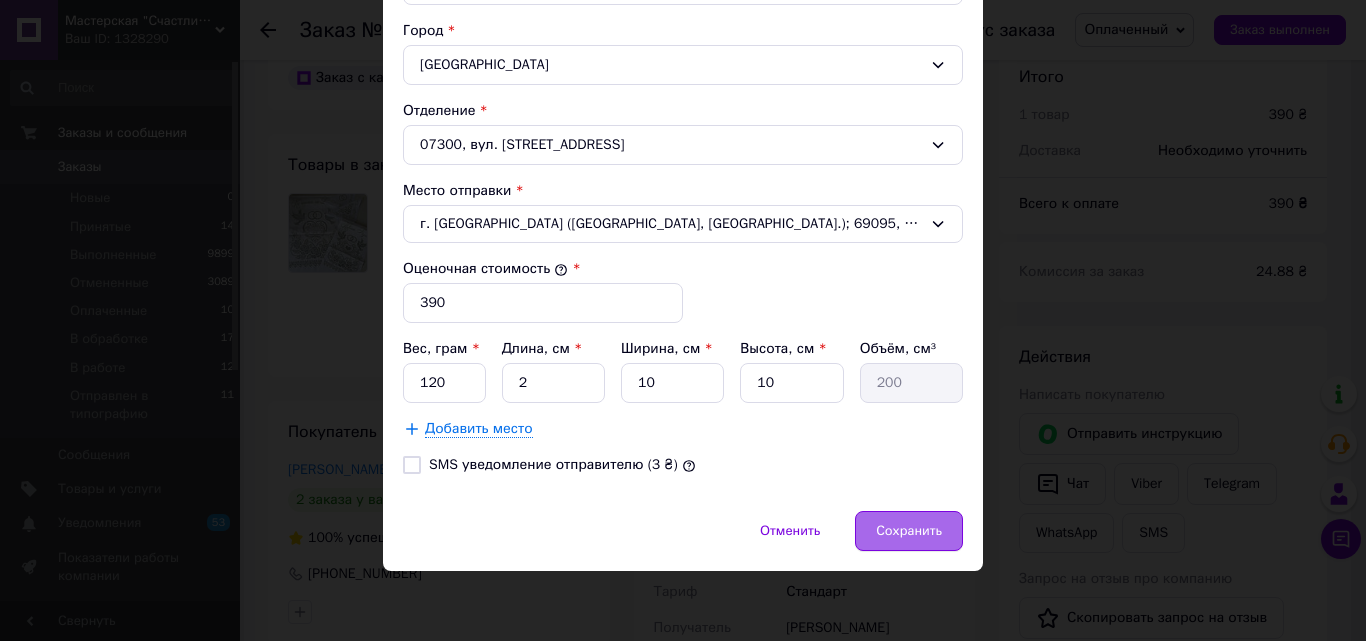 click on "Сохранить" at bounding box center (909, 531) 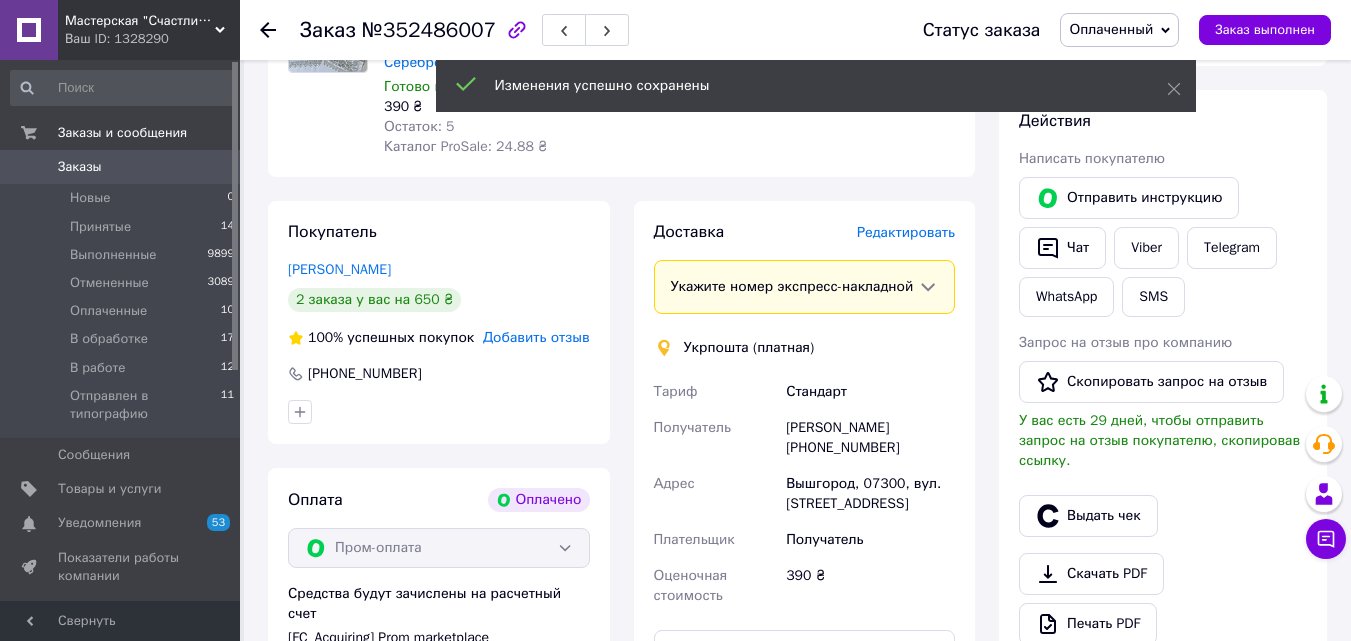 scroll, scrollTop: 600, scrollLeft: 0, axis: vertical 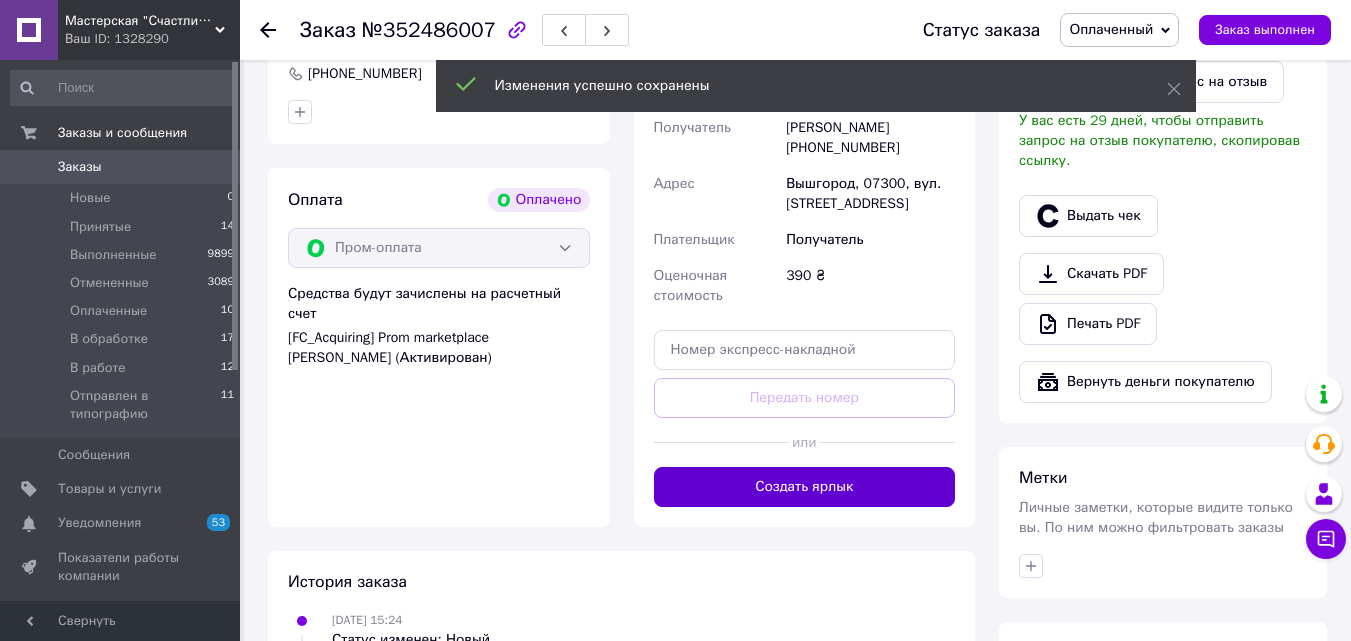 click on "Создать ярлык" at bounding box center (805, 487) 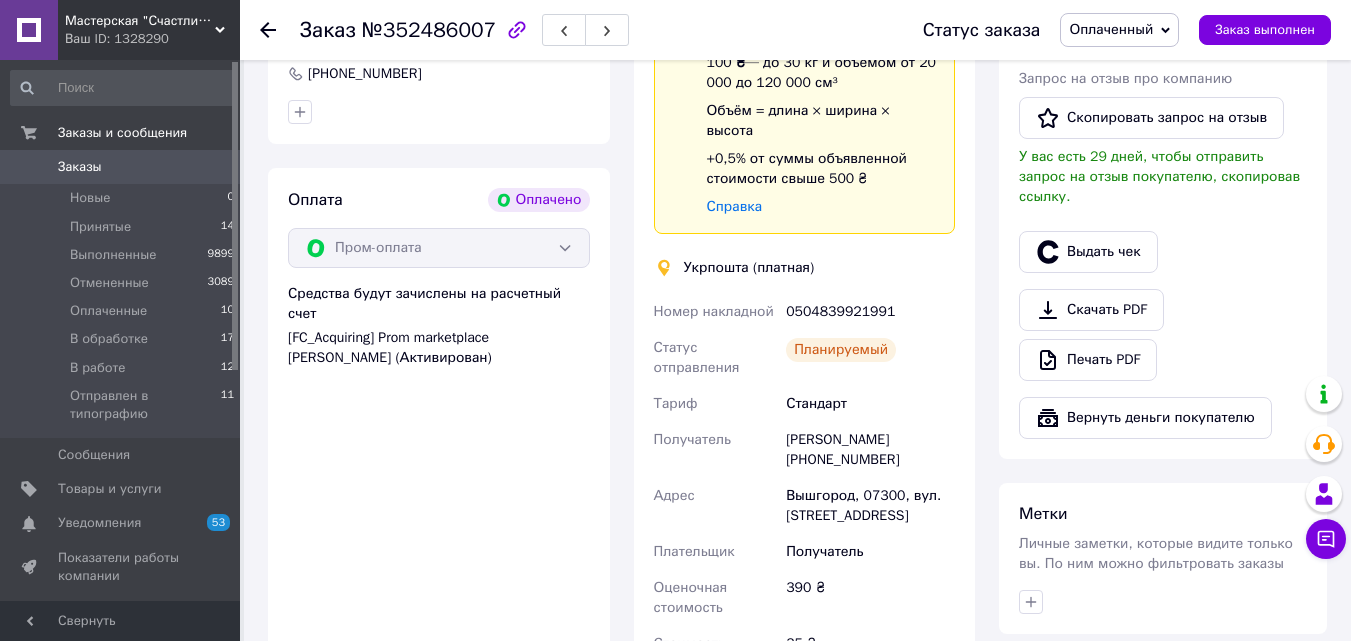 click 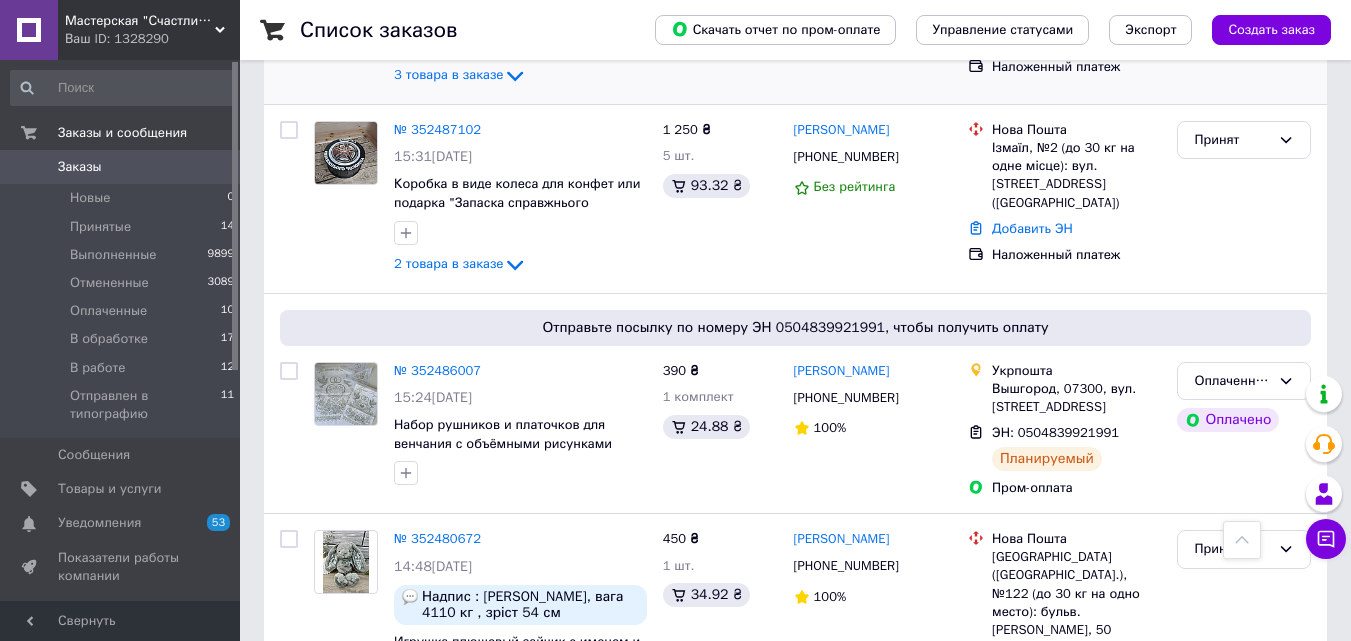 scroll, scrollTop: 1700, scrollLeft: 0, axis: vertical 